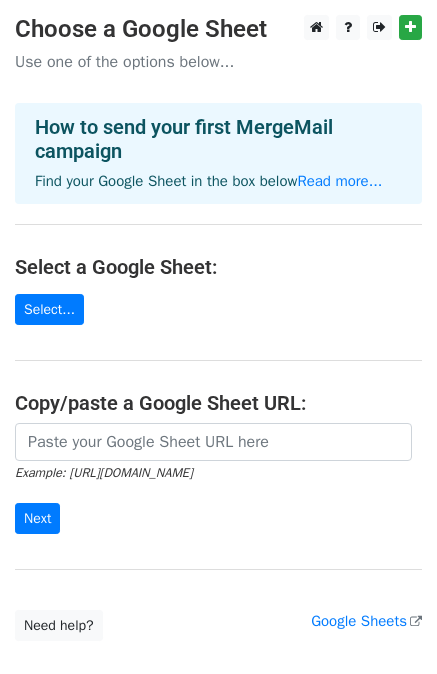 scroll, scrollTop: 0, scrollLeft: 0, axis: both 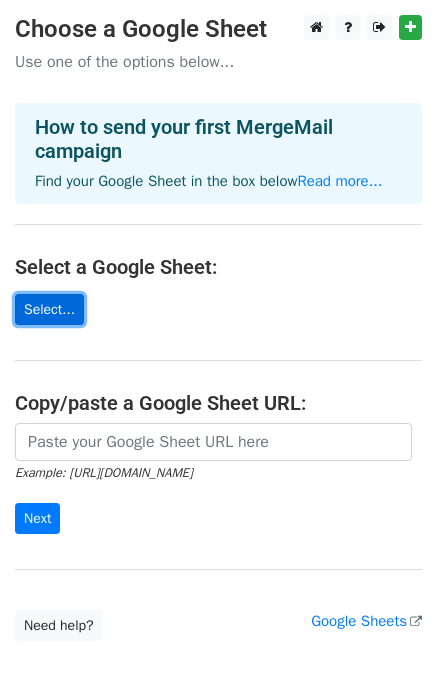 click on "Select..." at bounding box center [49, 309] 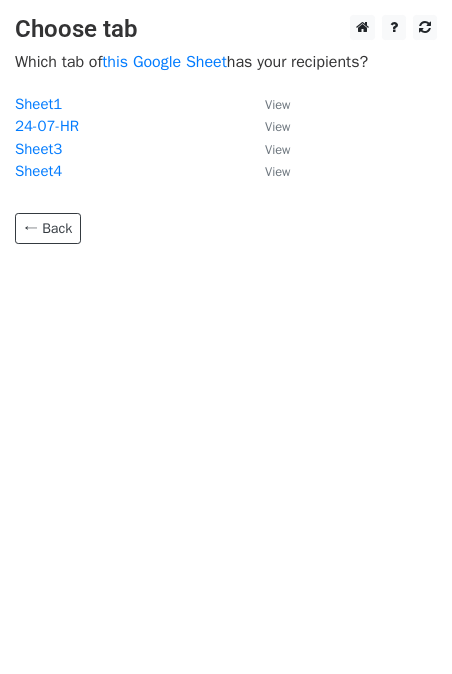 scroll, scrollTop: 0, scrollLeft: 0, axis: both 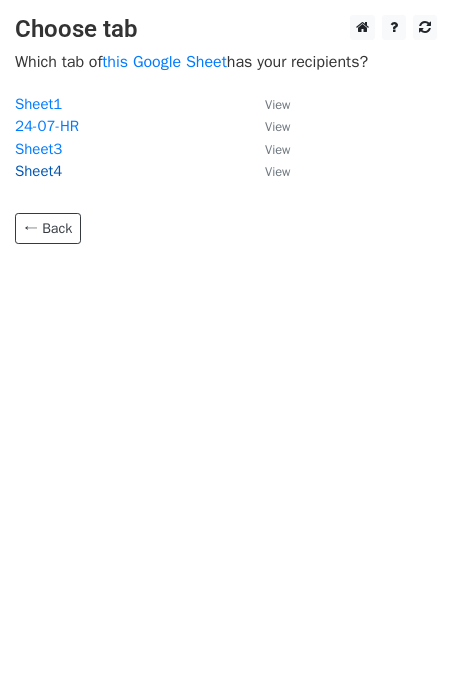 click on "Sheet4" at bounding box center (38, 171) 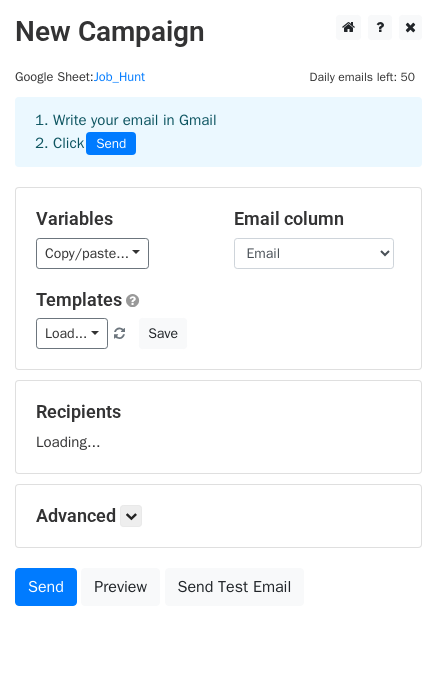 scroll, scrollTop: 0, scrollLeft: 0, axis: both 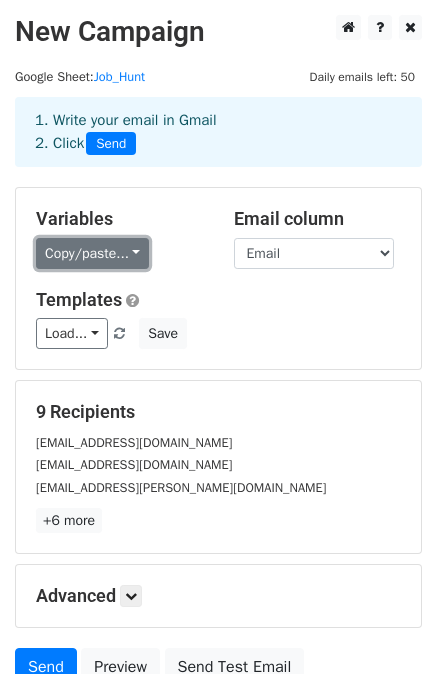 click on "Copy/paste..." at bounding box center (92, 253) 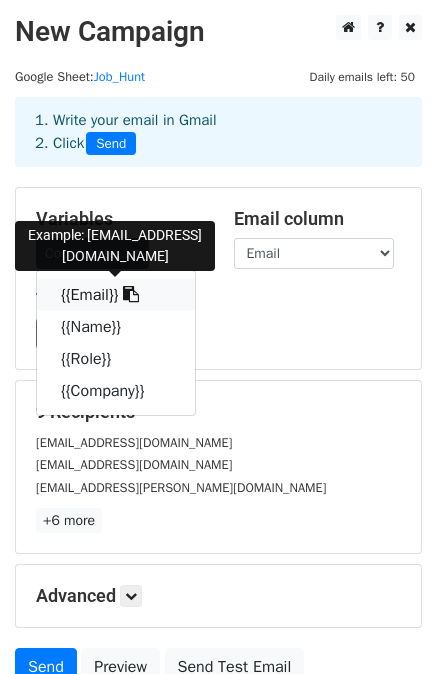 click on "{{Email}}" at bounding box center [116, 295] 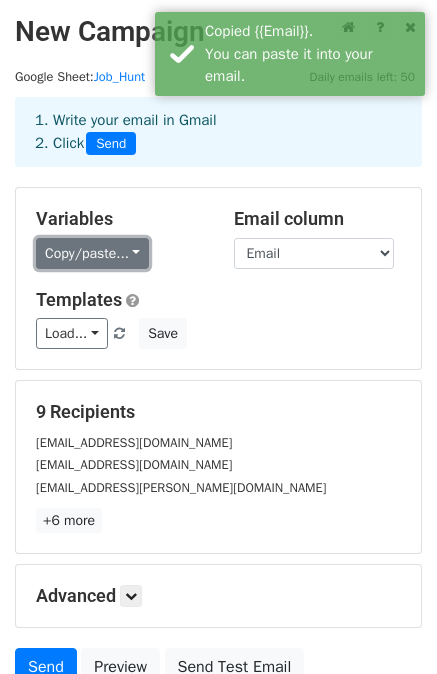 click on "Copy/paste..." at bounding box center (92, 253) 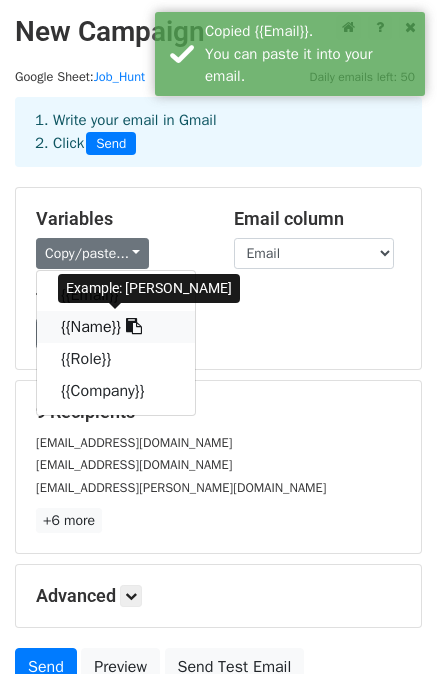 click on "{{Name}}" at bounding box center (116, 327) 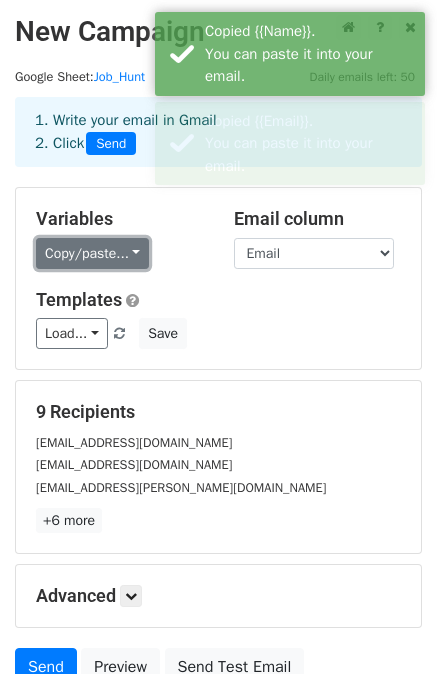 click on "Copy/paste..." at bounding box center [92, 253] 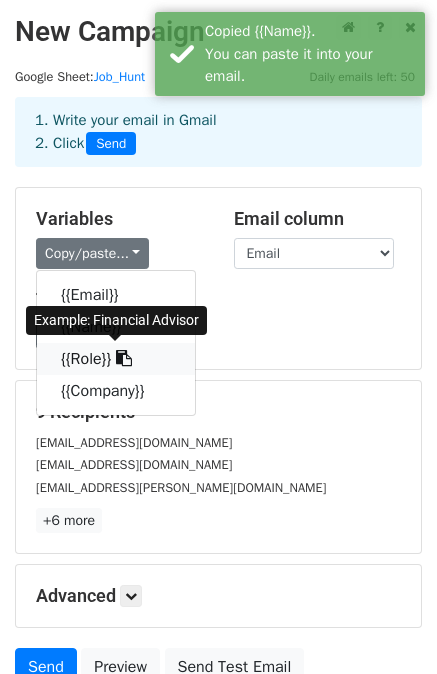 click on "{{Role}}" at bounding box center [116, 359] 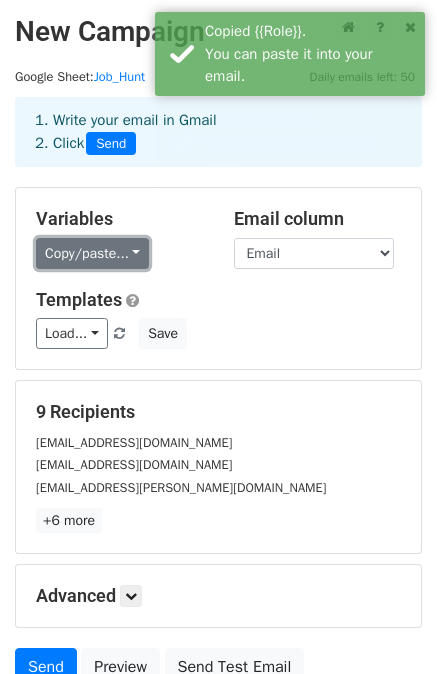 click on "Copy/paste..." at bounding box center [92, 253] 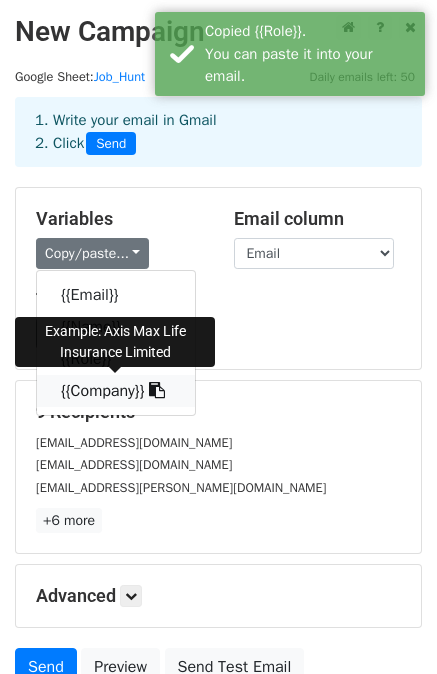click on "{{Company}}" at bounding box center [116, 391] 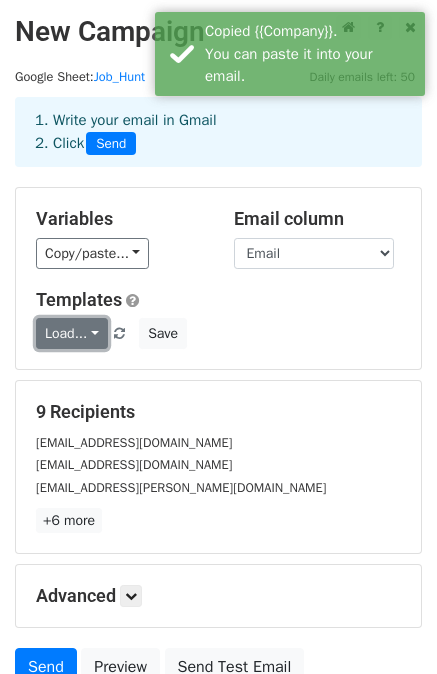 click on "Load..." at bounding box center (72, 333) 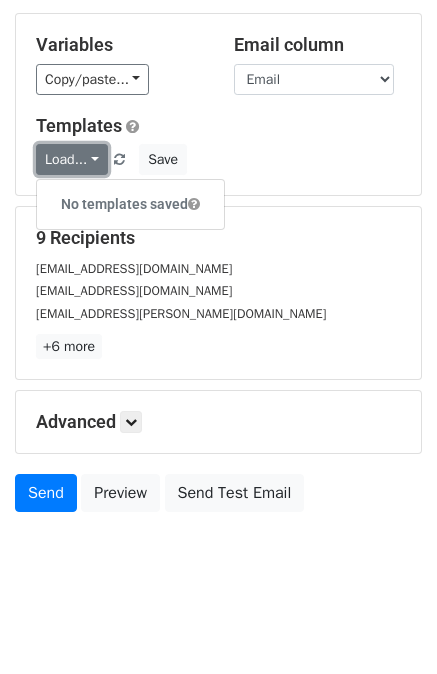 scroll, scrollTop: 180, scrollLeft: 0, axis: vertical 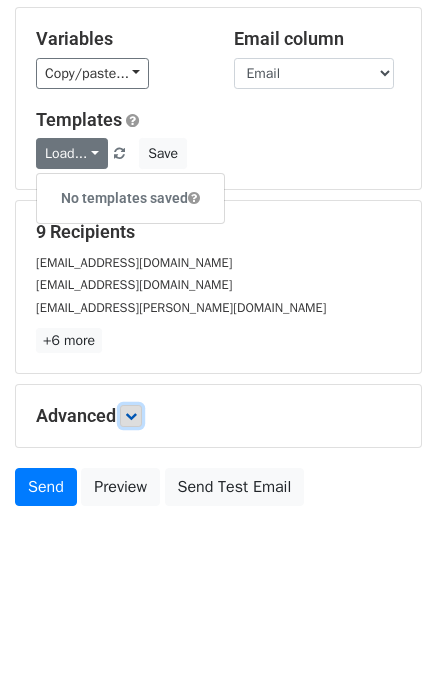 click at bounding box center (131, 416) 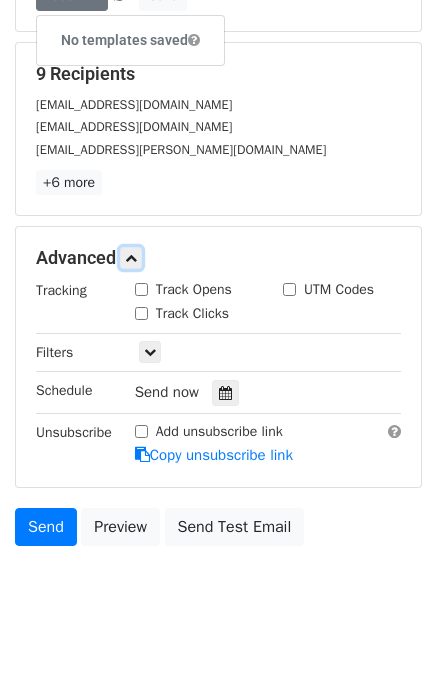 scroll, scrollTop: 340, scrollLeft: 0, axis: vertical 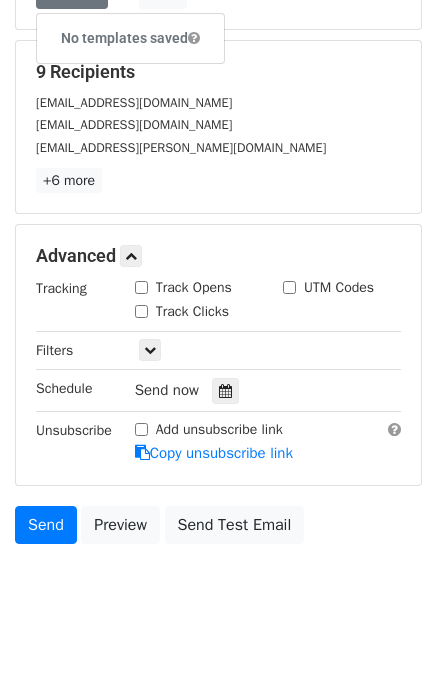 click on "Track Opens" at bounding box center [141, 287] 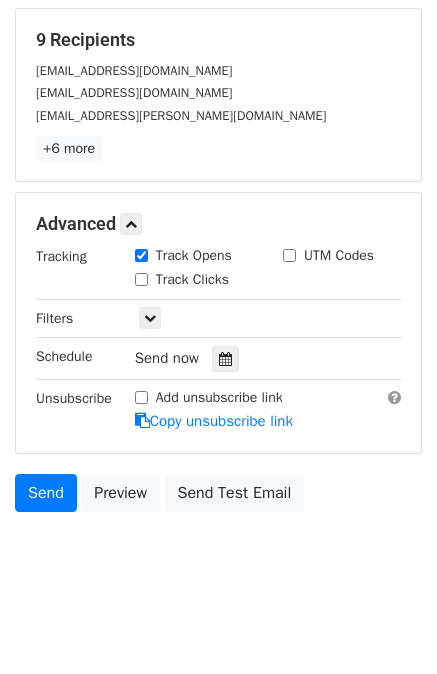 scroll, scrollTop: 374, scrollLeft: 0, axis: vertical 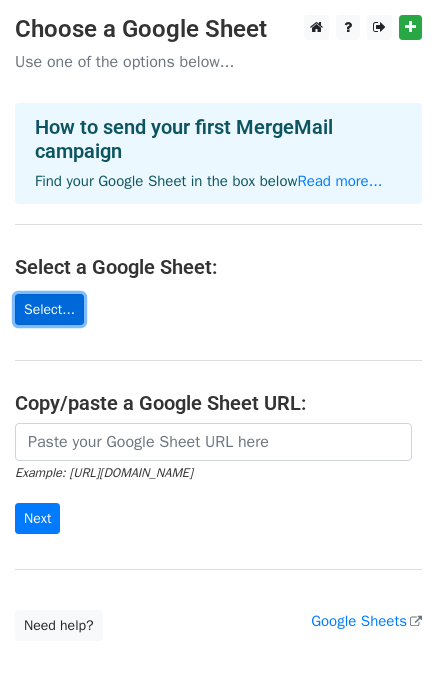 click on "Select..." at bounding box center (49, 309) 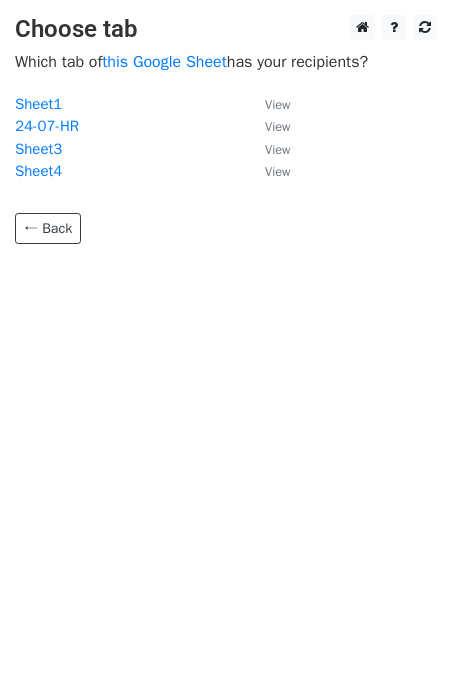 scroll, scrollTop: 0, scrollLeft: 0, axis: both 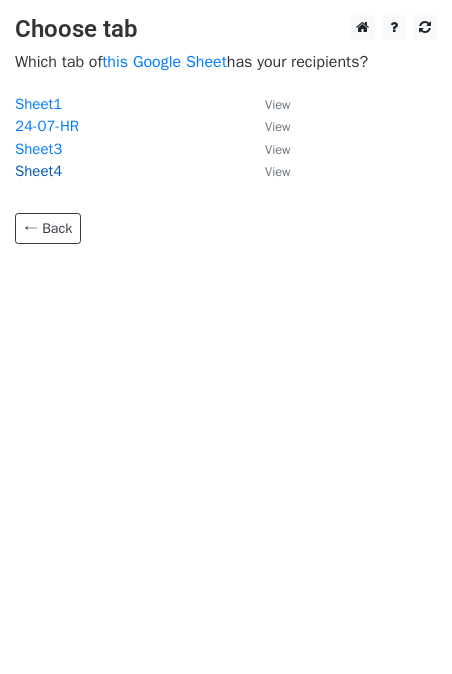 click on "Sheet4" at bounding box center (38, 171) 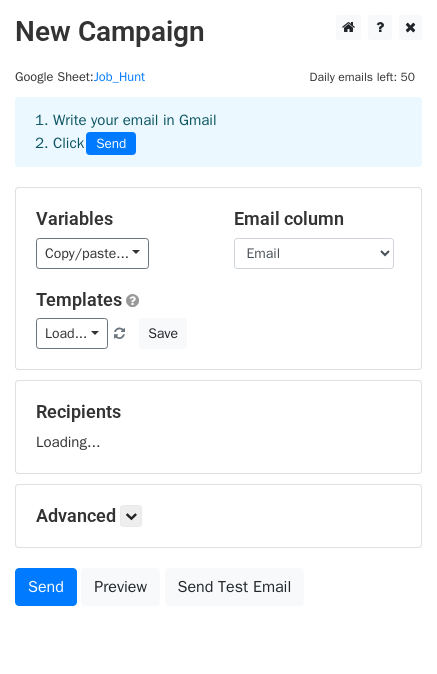scroll, scrollTop: 0, scrollLeft: 0, axis: both 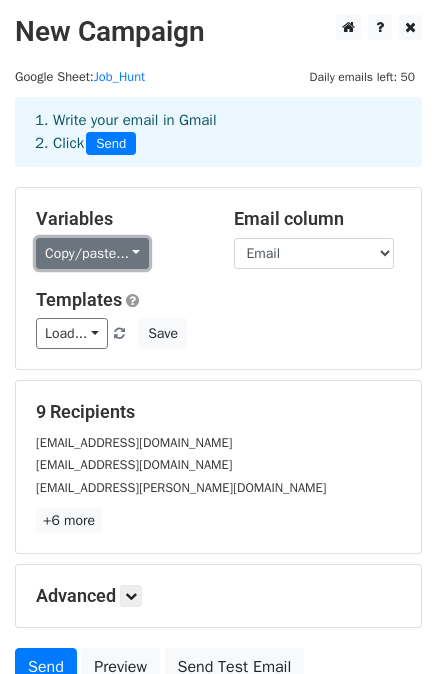 click on "Copy/paste..." at bounding box center (92, 253) 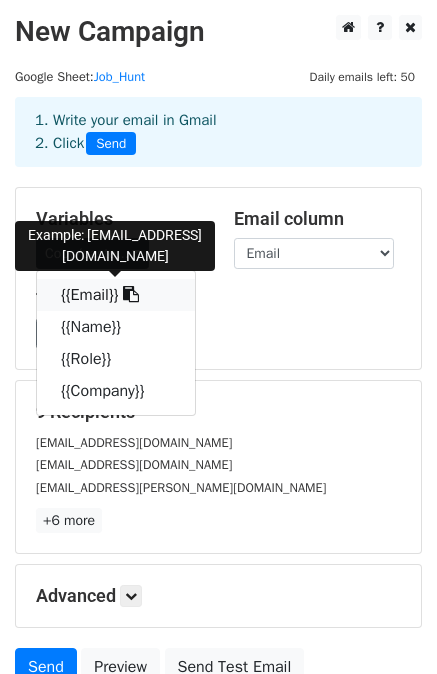 click on "{{Email}}" at bounding box center [116, 295] 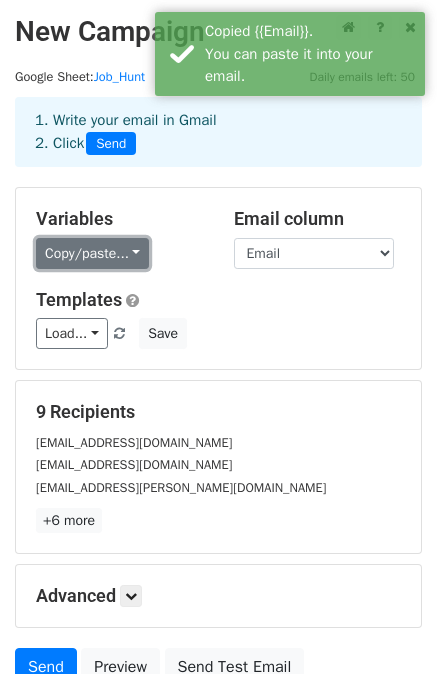 click on "Copy/paste..." at bounding box center [92, 253] 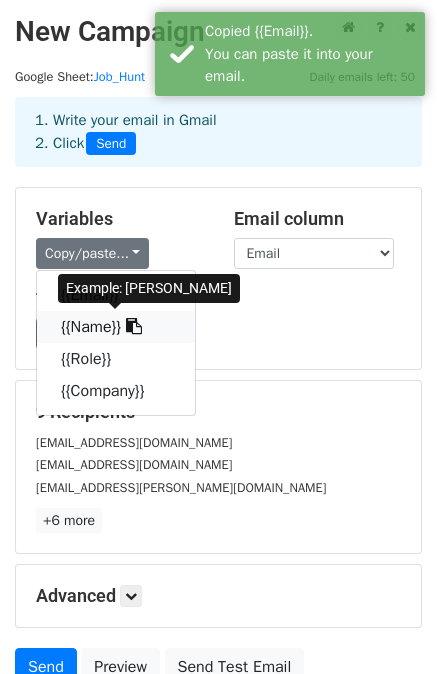 click on "{{Name}}" at bounding box center [116, 327] 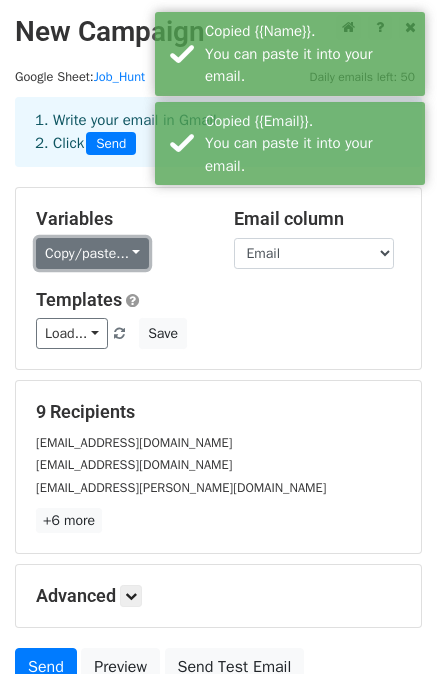 click on "Copy/paste..." at bounding box center (92, 253) 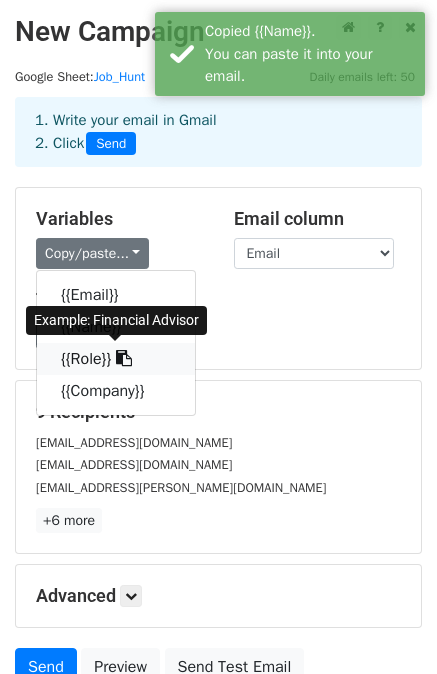 click on "{{Role}}" at bounding box center (116, 359) 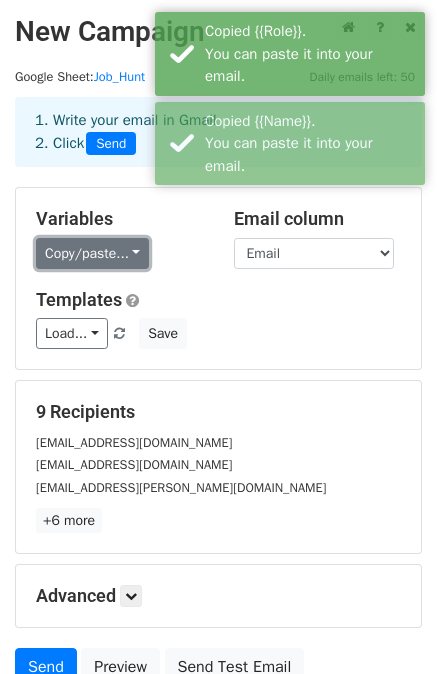 click on "Copy/paste..." at bounding box center (92, 253) 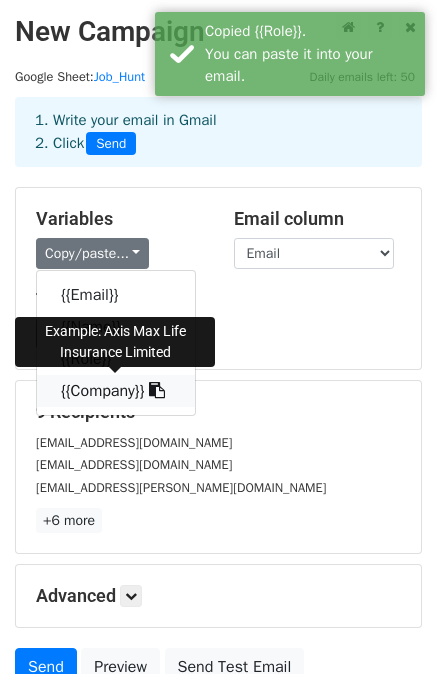 click on "{{Company}}" at bounding box center [116, 391] 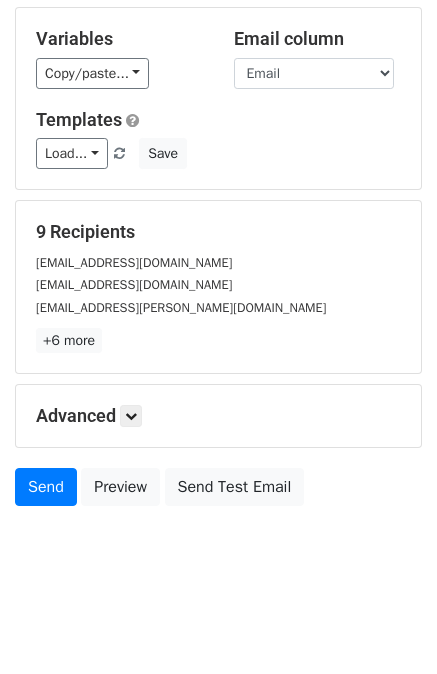 scroll, scrollTop: 0, scrollLeft: 0, axis: both 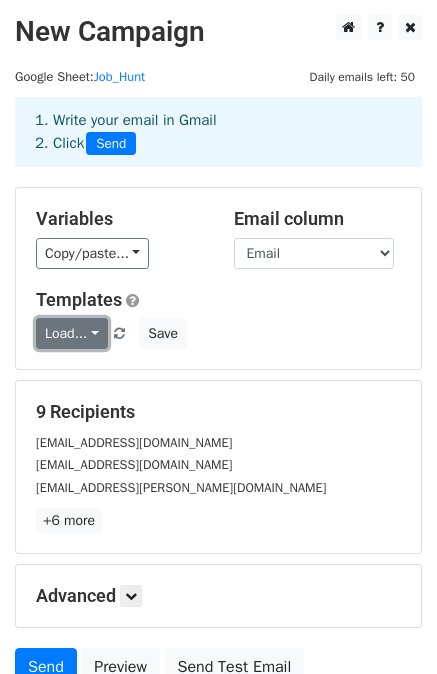 click on "Load..." at bounding box center (72, 333) 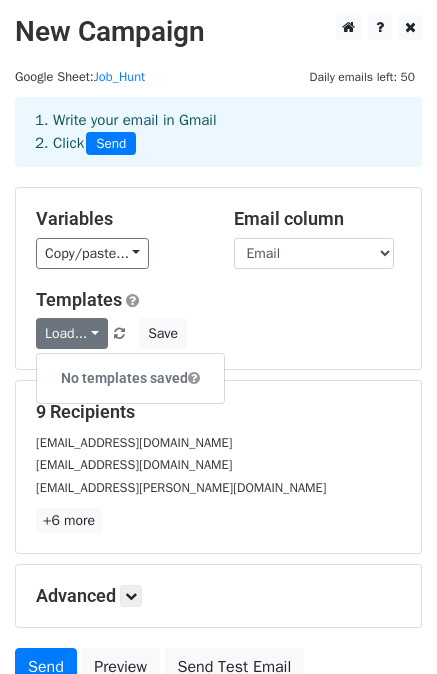 click at bounding box center (194, 378) 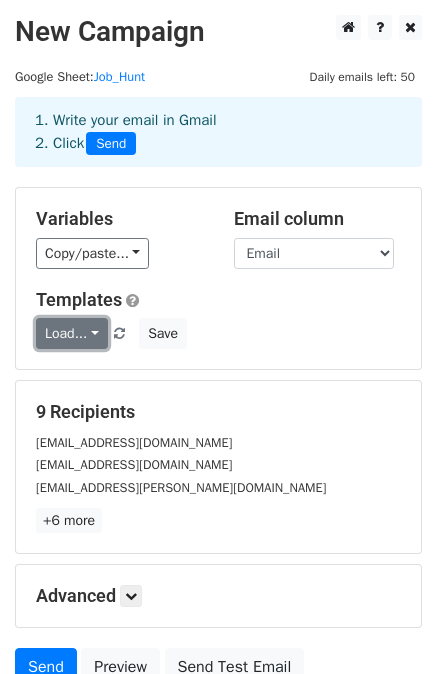click on "Load..." at bounding box center (72, 333) 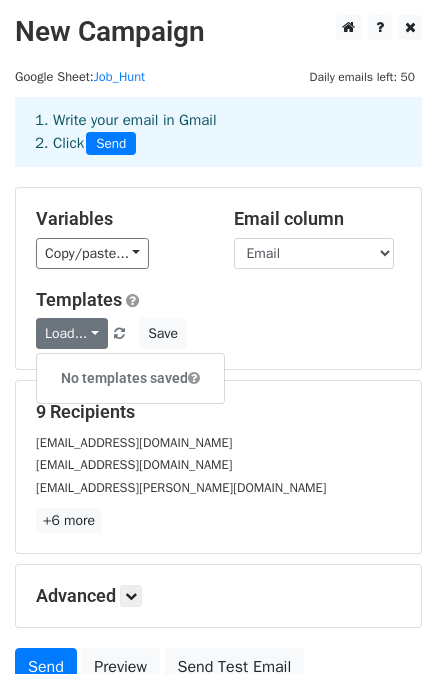 click on "No templates saved" at bounding box center [130, 378] 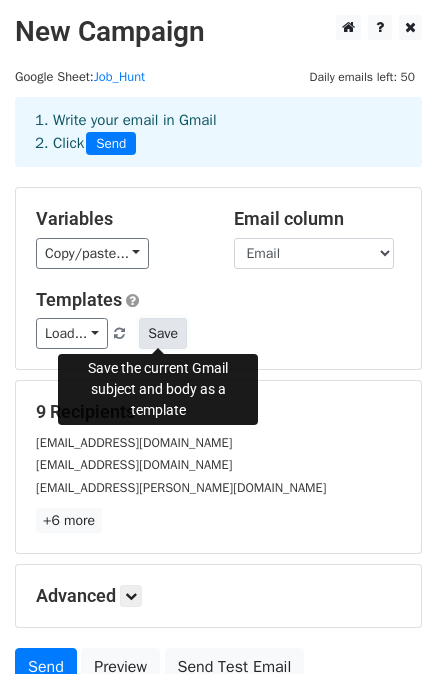 click on "Save" at bounding box center [163, 333] 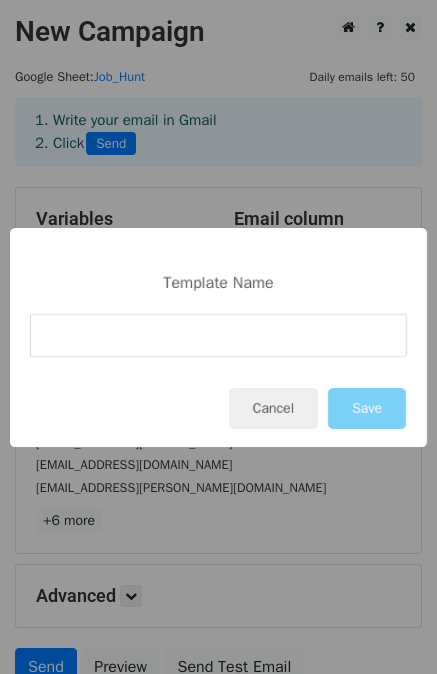 click at bounding box center (218, 335) 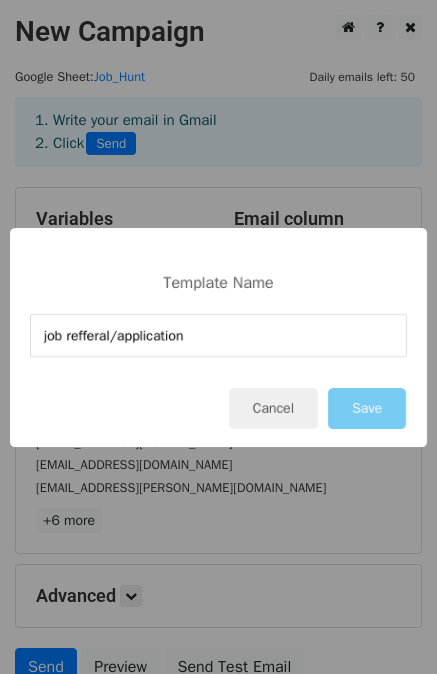 type on "job refferal/application" 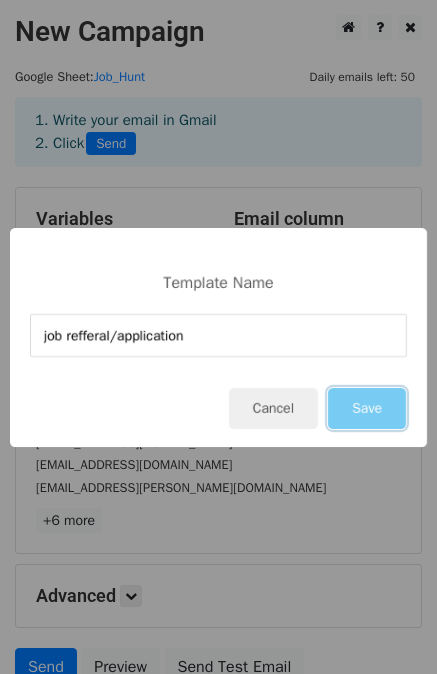 click on "Save" at bounding box center [367, 408] 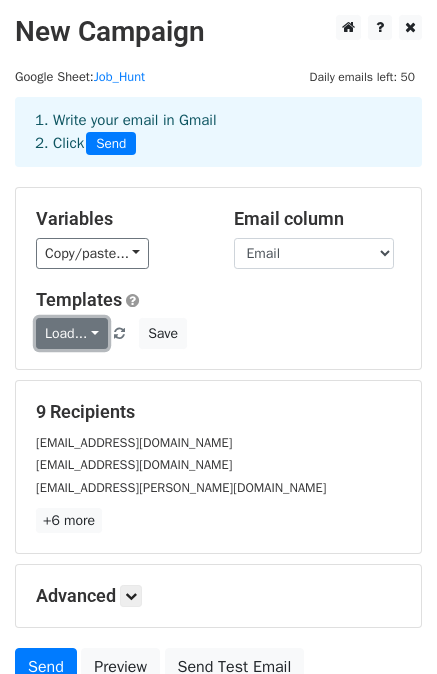 click on "Load..." at bounding box center (72, 333) 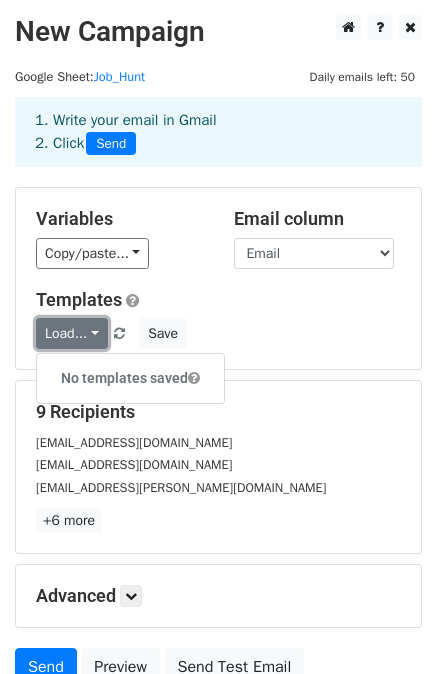 click on "Load..." at bounding box center [72, 333] 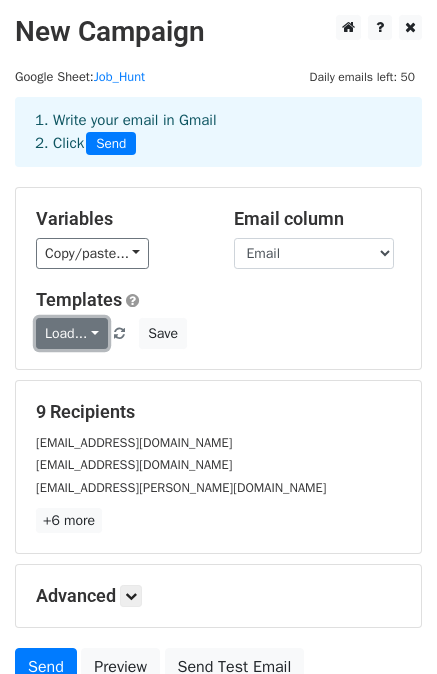 click on "Load..." at bounding box center (72, 333) 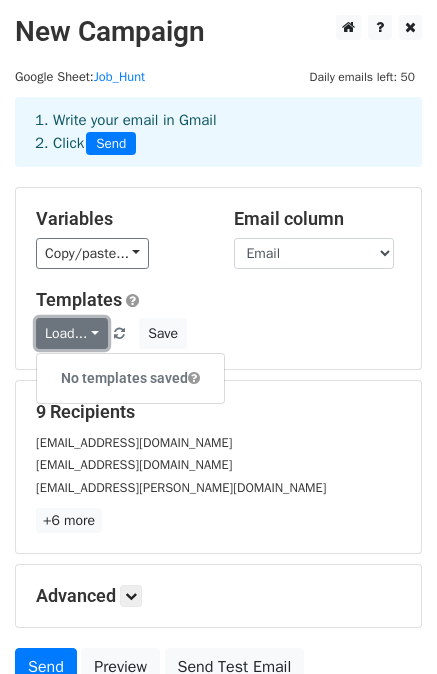 click on "Load..." at bounding box center [72, 333] 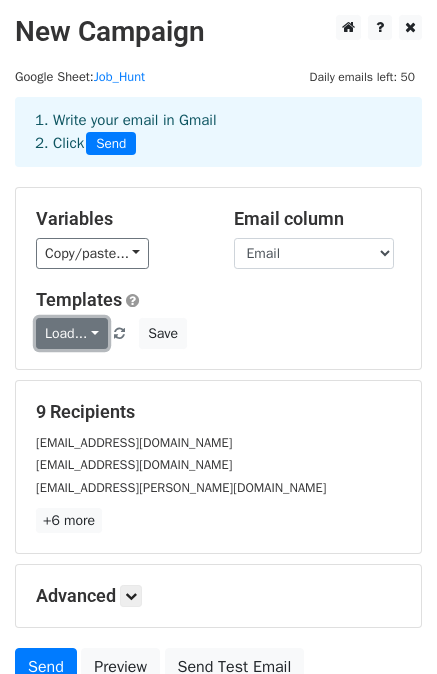 click on "Load..." at bounding box center (72, 333) 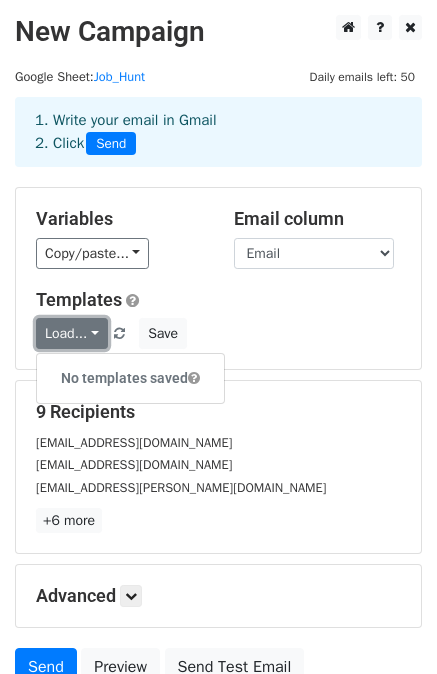 click on "Load..." at bounding box center [72, 333] 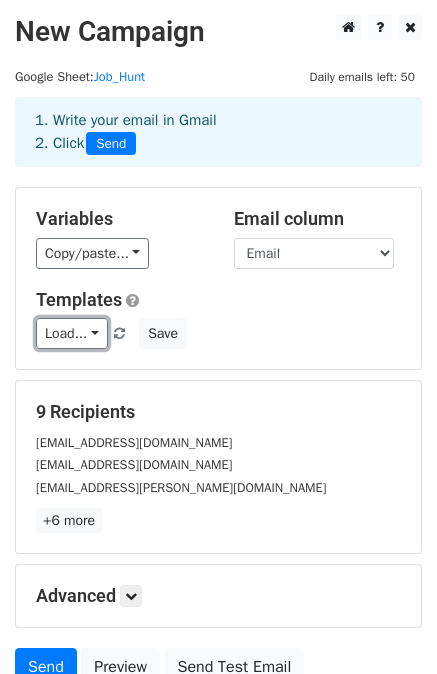 scroll, scrollTop: 180, scrollLeft: 0, axis: vertical 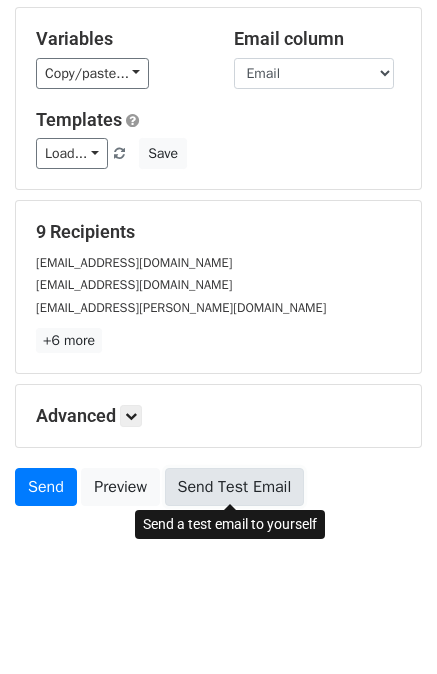 click on "Send Test Email" at bounding box center (235, 487) 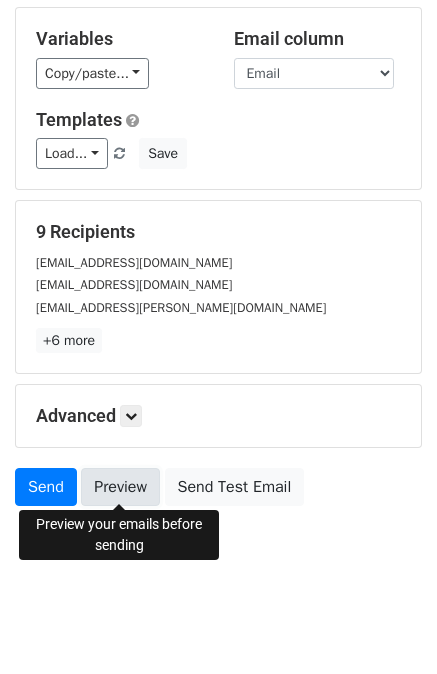click on "Preview" at bounding box center (120, 487) 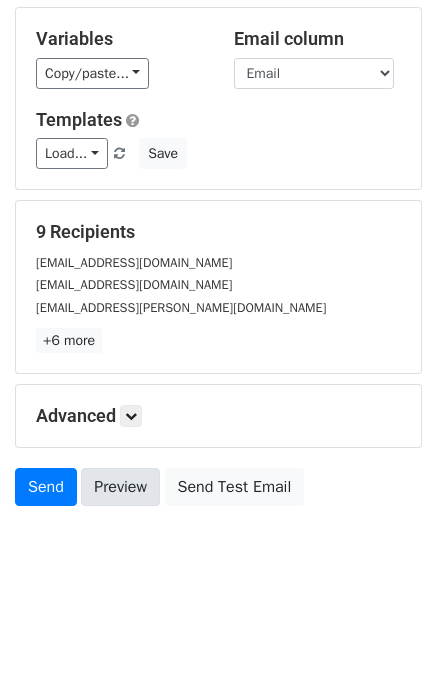click on "Preview" at bounding box center (120, 487) 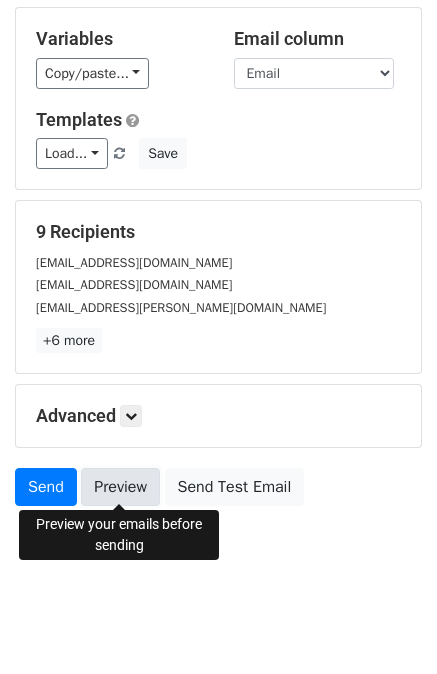 click on "Preview" at bounding box center [120, 487] 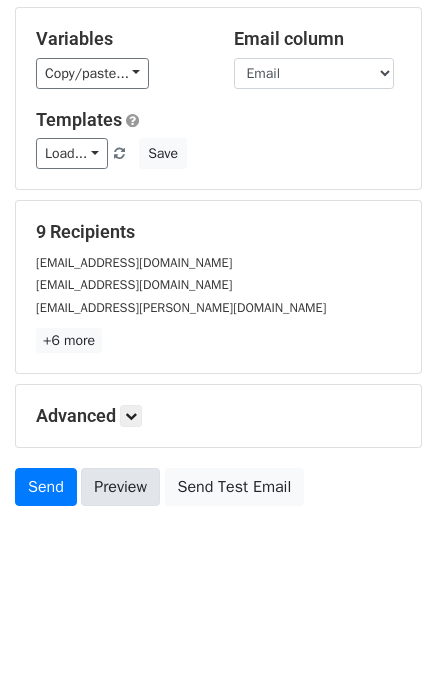click on "Preview" at bounding box center [120, 487] 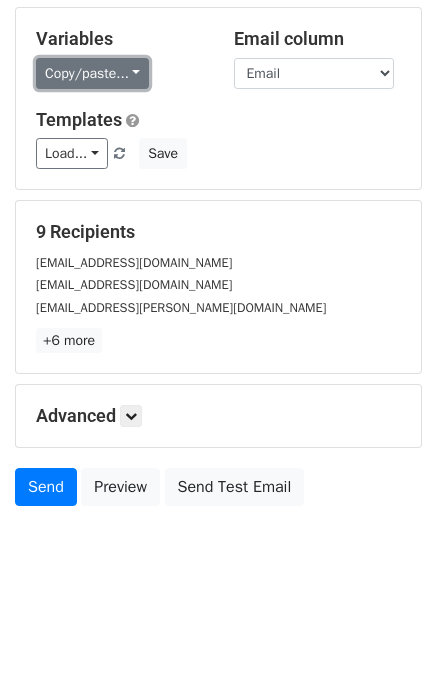 click on "Copy/paste..." at bounding box center (92, 73) 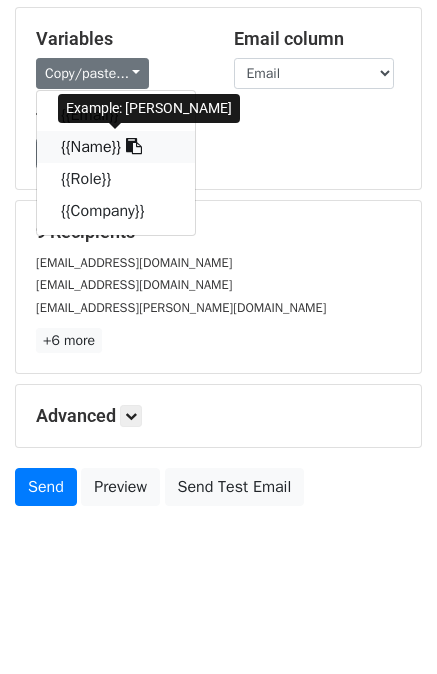 click on "{{Name}}" at bounding box center (116, 147) 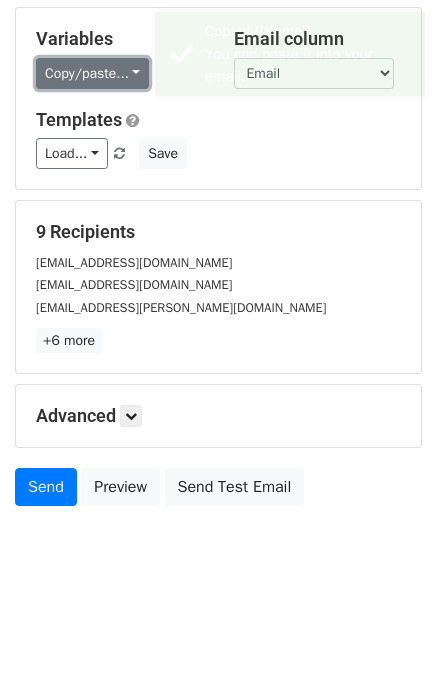 click on "Copy/paste..." at bounding box center [92, 73] 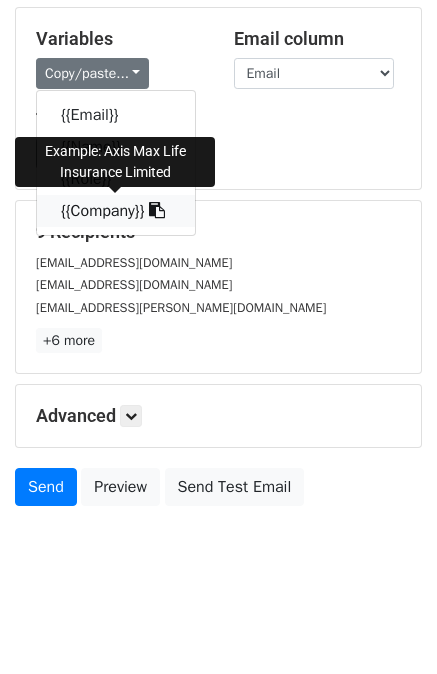 click on "{{Company}}" at bounding box center [116, 211] 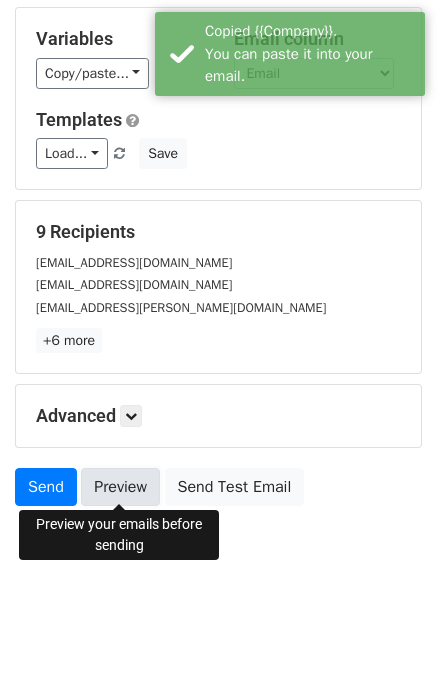 click on "Preview" at bounding box center (120, 487) 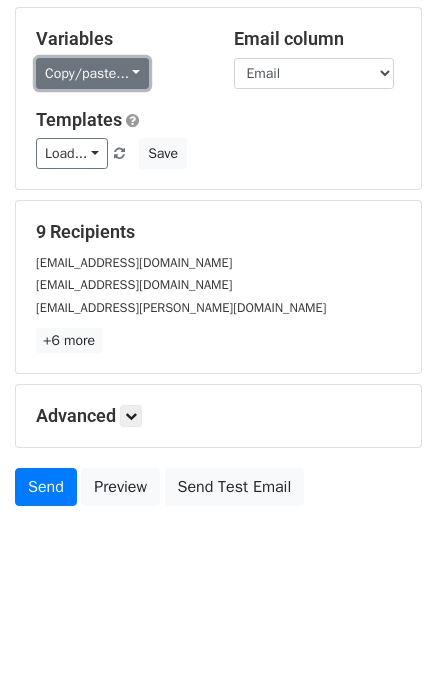 click on "Copy/paste..." at bounding box center [92, 73] 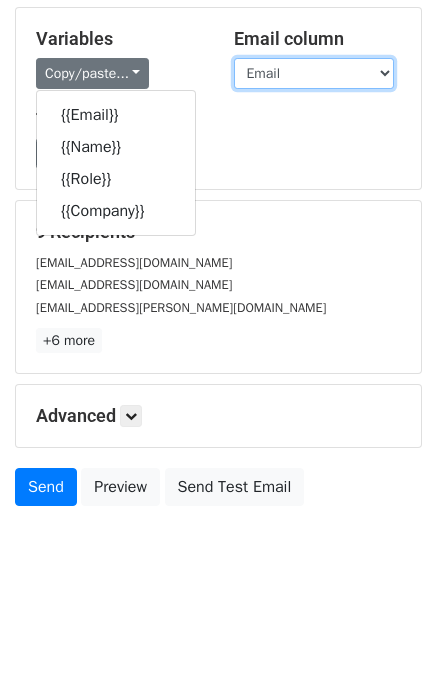 click on "Email
Name
Role
Company" at bounding box center [314, 73] 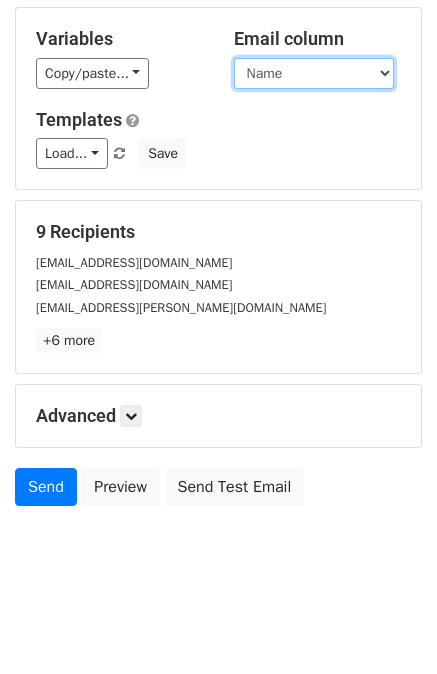 click on "Email
Name
Role
Company" at bounding box center [314, 73] 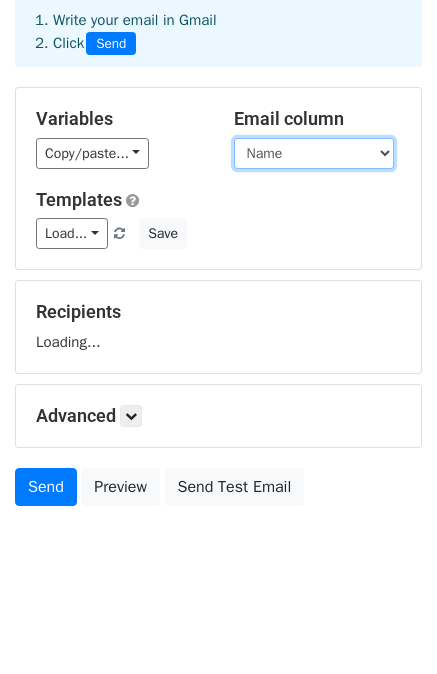 scroll, scrollTop: 180, scrollLeft: 0, axis: vertical 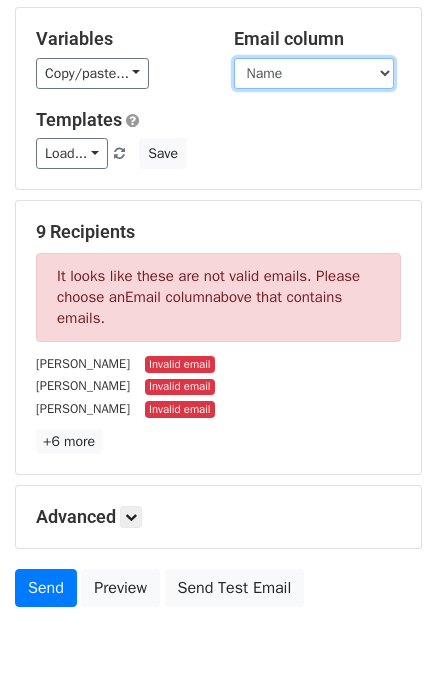 click on "Email
Name
Role
Company" at bounding box center [314, 73] 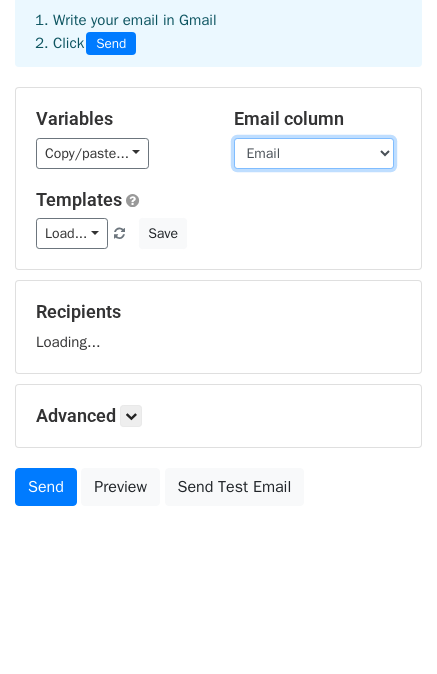 scroll, scrollTop: 180, scrollLeft: 0, axis: vertical 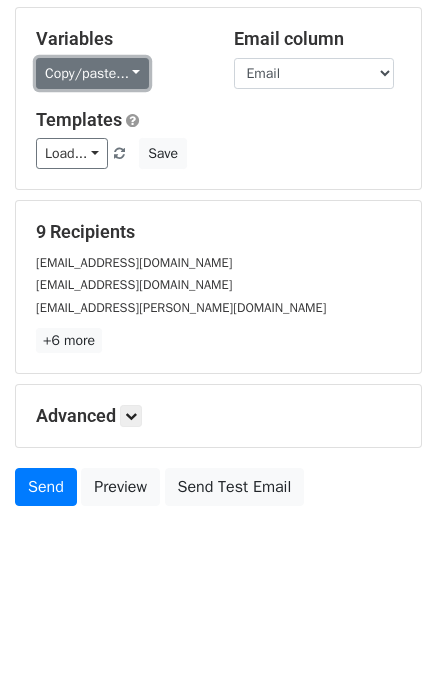click on "Copy/paste..." at bounding box center (92, 73) 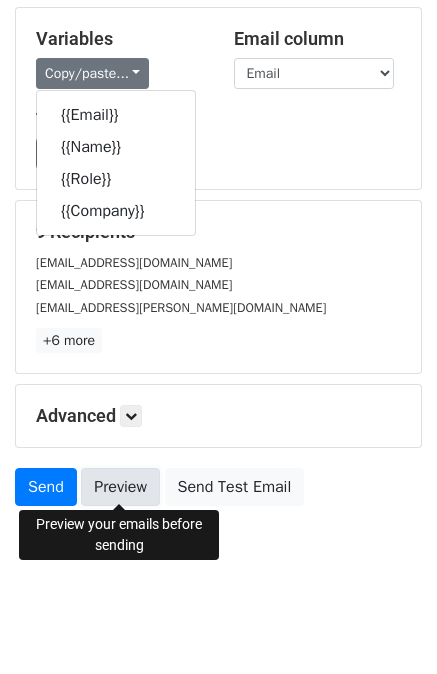 click on "Preview" at bounding box center (120, 487) 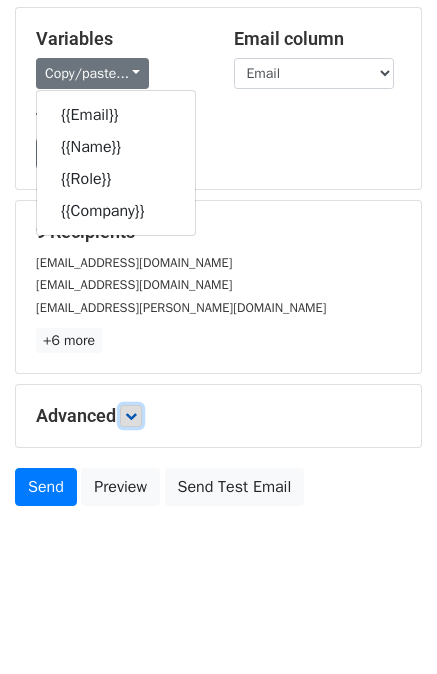click at bounding box center (131, 416) 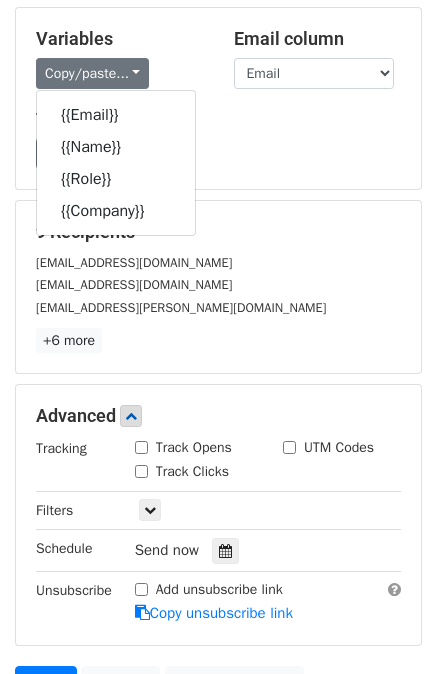 click on "Track Opens" at bounding box center (141, 447) 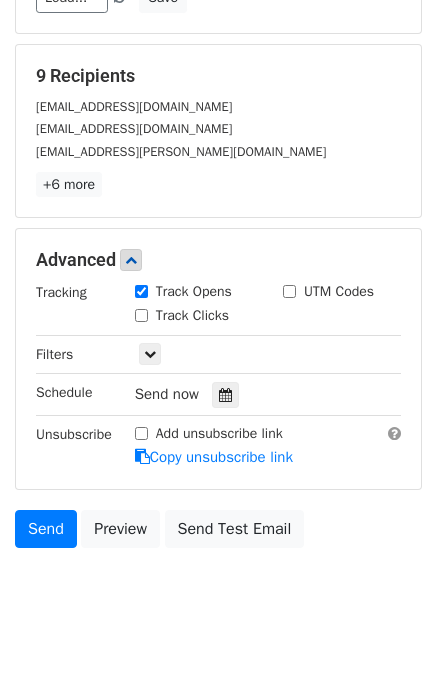 scroll, scrollTop: 346, scrollLeft: 0, axis: vertical 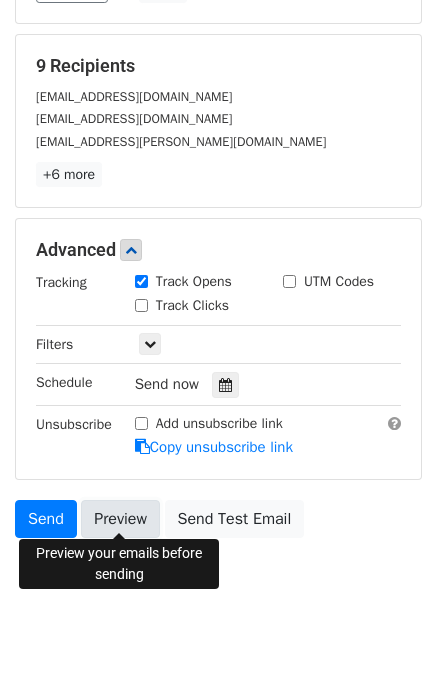 click on "Preview" at bounding box center (120, 519) 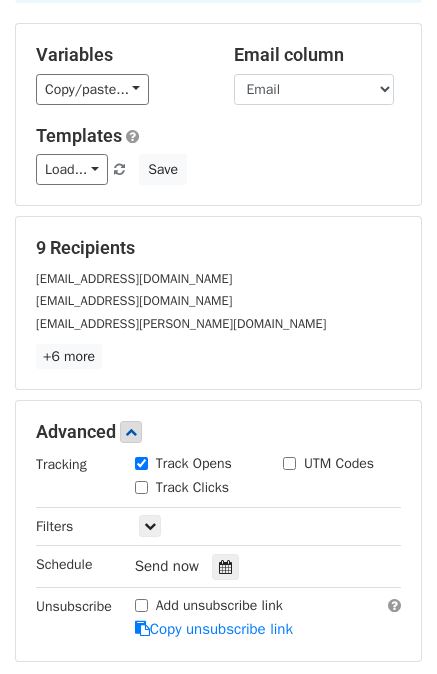 scroll, scrollTop: 0, scrollLeft: 0, axis: both 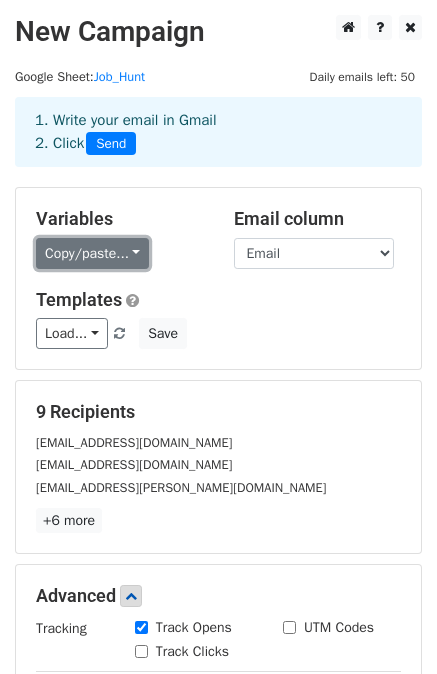click on "Copy/paste..." at bounding box center [92, 253] 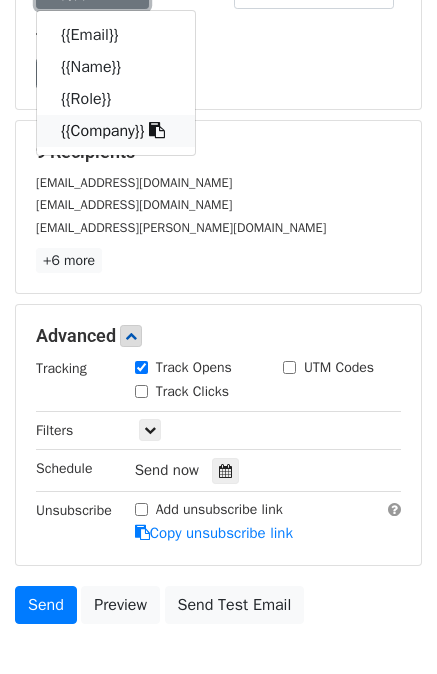 scroll, scrollTop: 262, scrollLeft: 0, axis: vertical 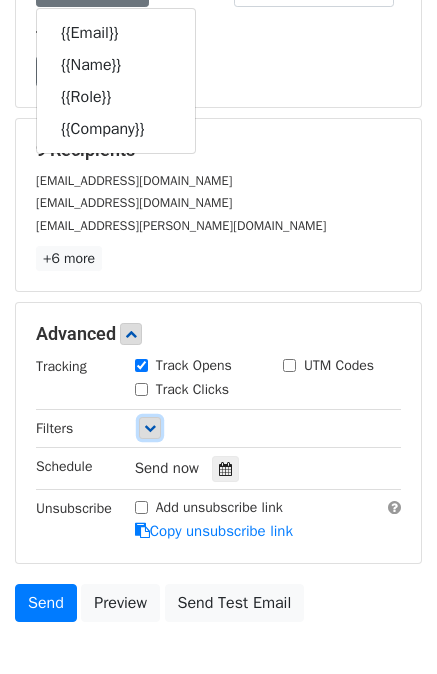 click at bounding box center (150, 428) 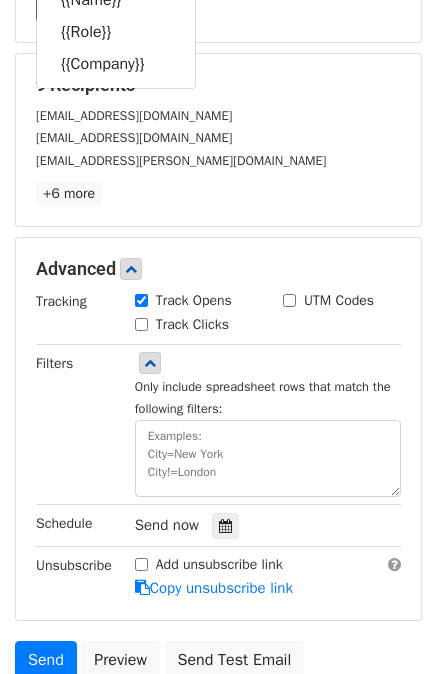 scroll, scrollTop: 496, scrollLeft: 0, axis: vertical 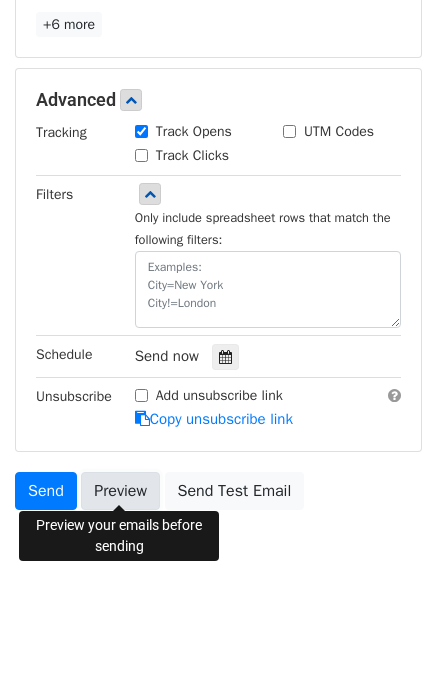 click on "Preview" at bounding box center (120, 491) 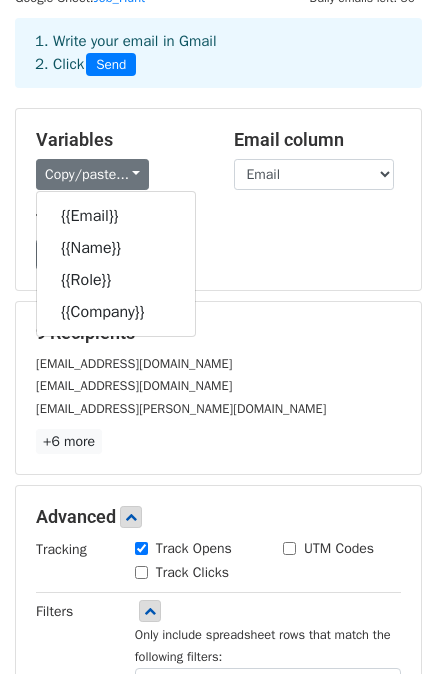scroll, scrollTop: 77, scrollLeft: 0, axis: vertical 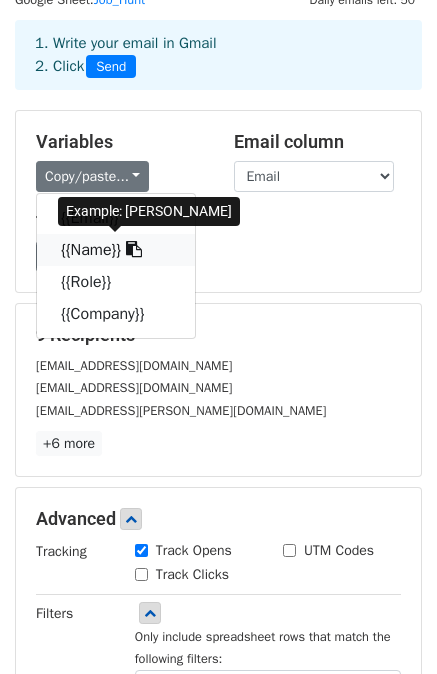 click on "{{Name}}" at bounding box center [116, 250] 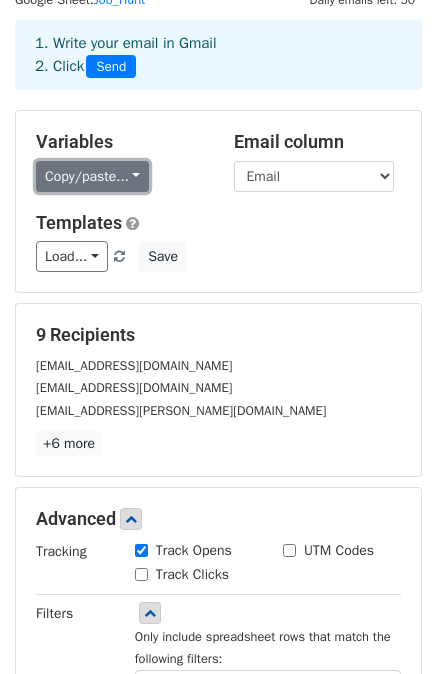 click on "Copy/paste..." at bounding box center (92, 176) 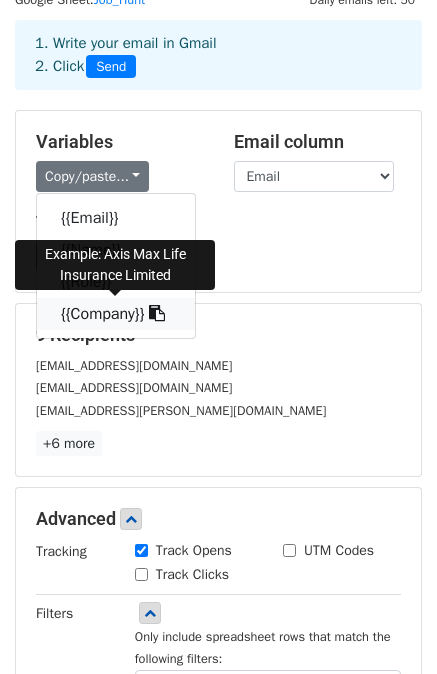 click on "{{Company}}" at bounding box center [116, 314] 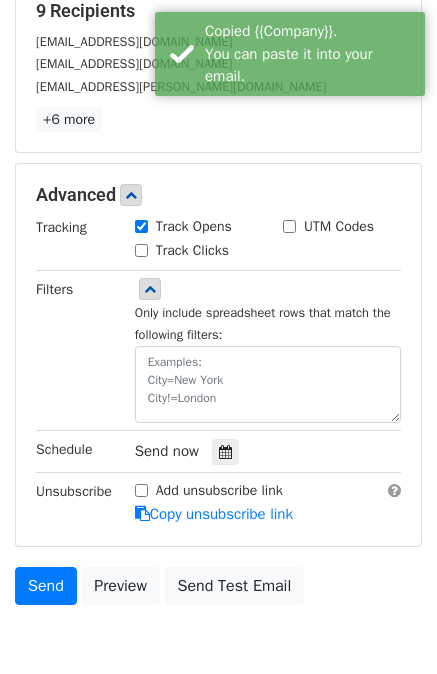 scroll, scrollTop: 405, scrollLeft: 0, axis: vertical 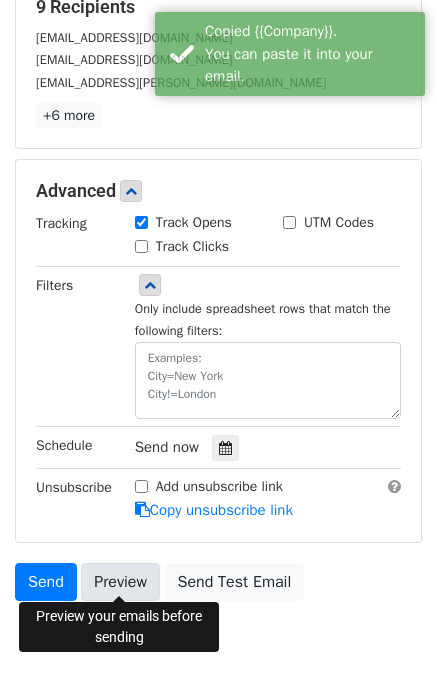 click on "Preview" at bounding box center (120, 582) 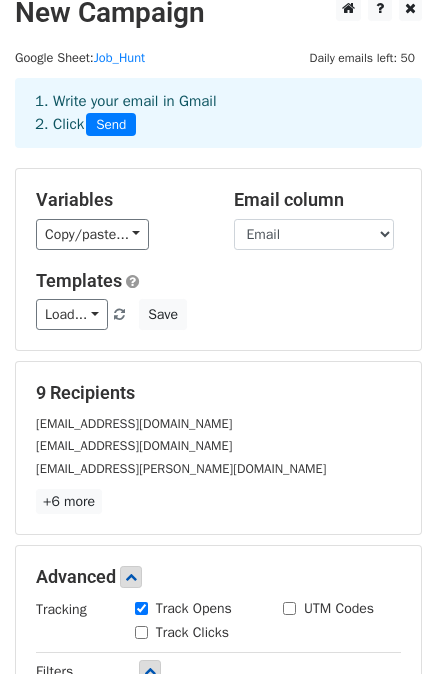 scroll, scrollTop: 0, scrollLeft: 0, axis: both 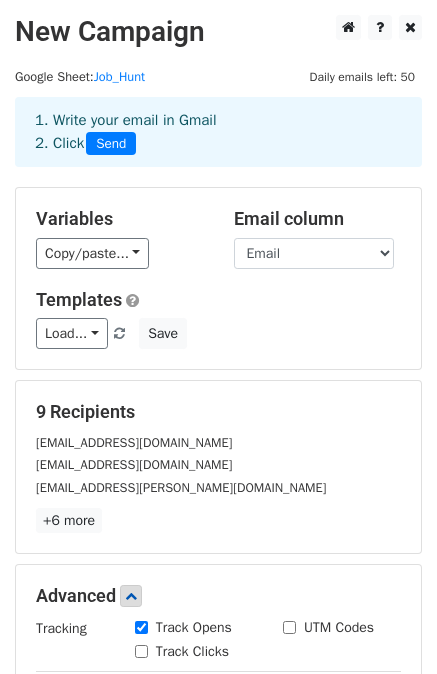 click on "Variables
Copy/paste...
{{Email}}
{{Name}}
{{Role}}
{{Company}}
Email column
Email
Name
Role
Company
Templates
Load...
No templates saved
Save" at bounding box center [218, 278] 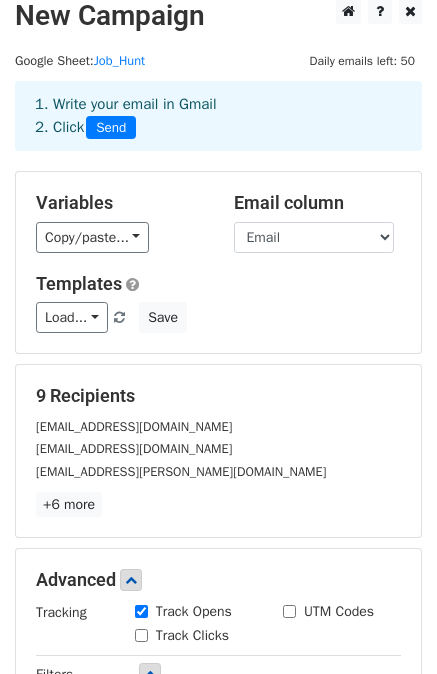 scroll, scrollTop: 0, scrollLeft: 0, axis: both 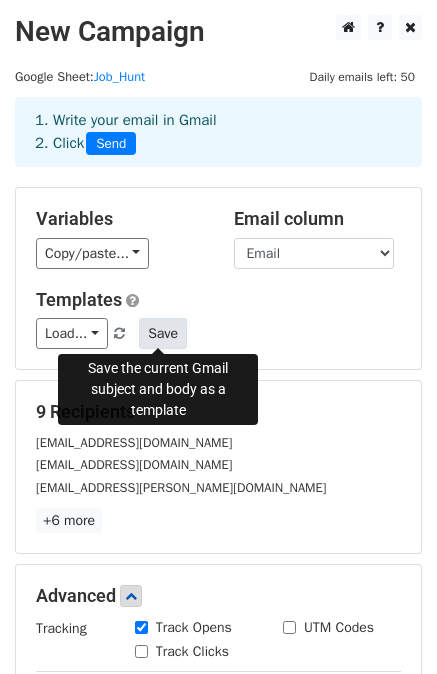 click on "Save" at bounding box center (163, 333) 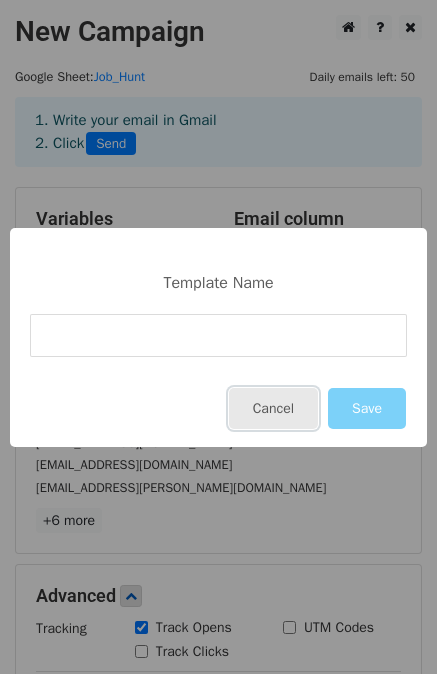 click on "Cancel" at bounding box center [273, 408] 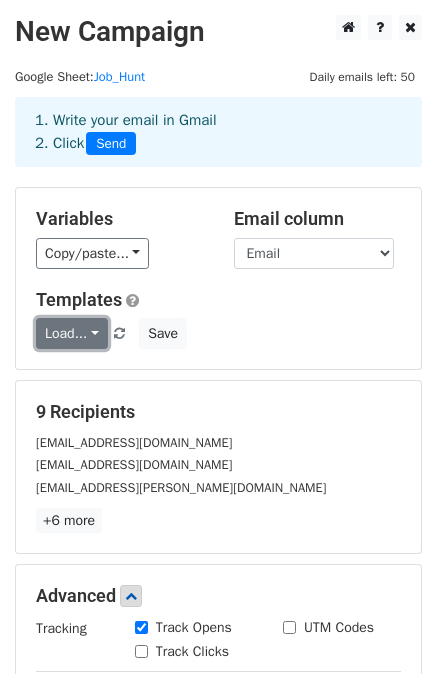 click on "Load..." at bounding box center [72, 333] 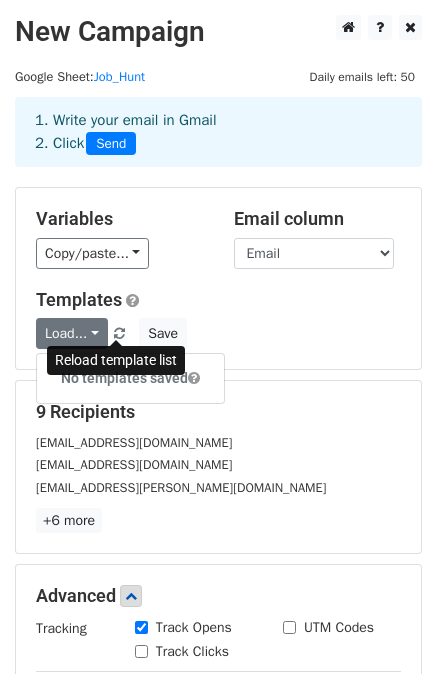 click at bounding box center [119, 334] 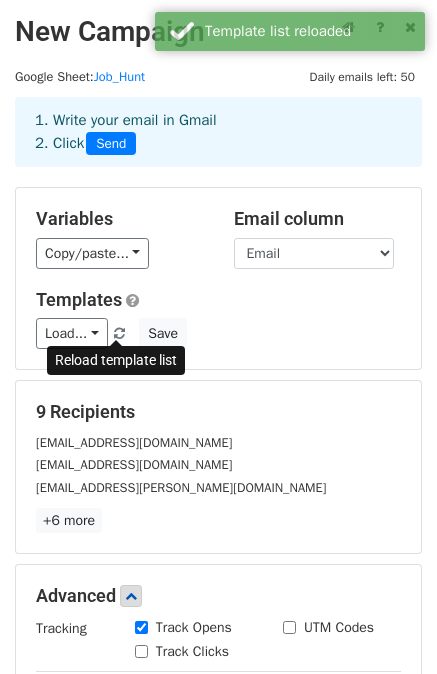 click at bounding box center [119, 334] 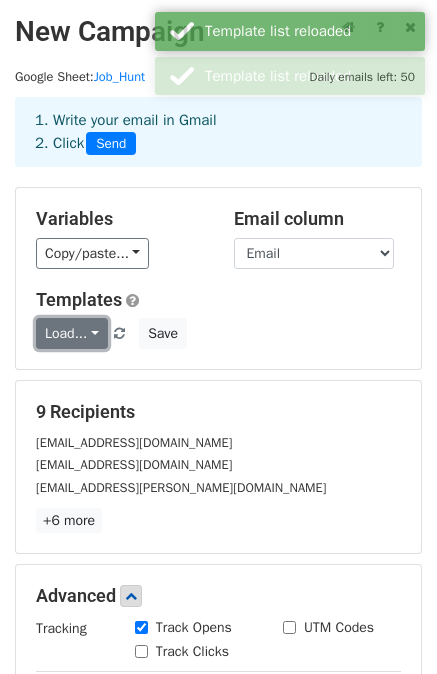 click on "Load..." at bounding box center [72, 333] 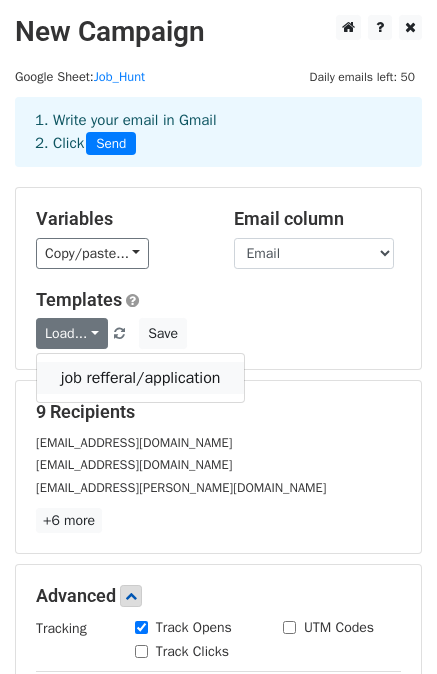 click on "job refferal/application" at bounding box center (140, 378) 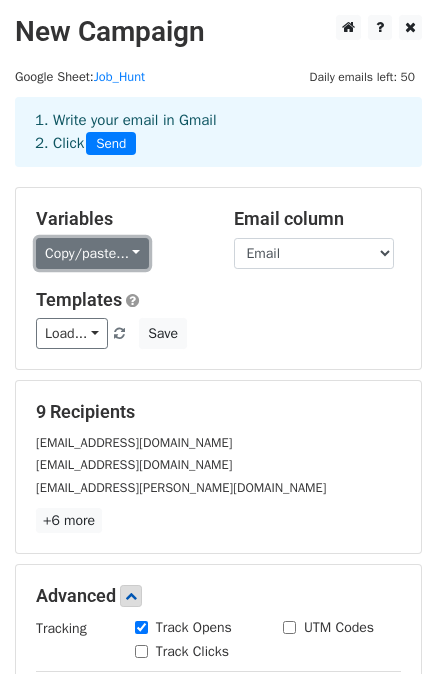 click on "Copy/paste..." at bounding box center (92, 253) 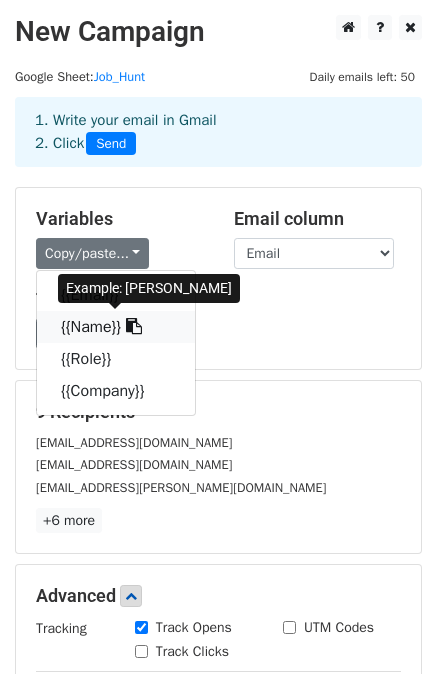 click at bounding box center [134, 326] 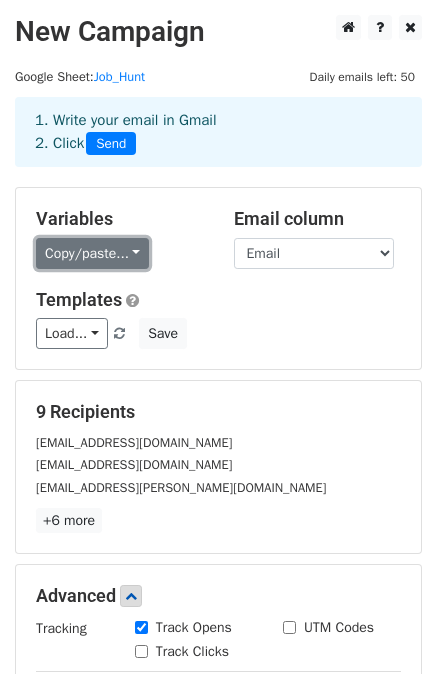 click on "Copy/paste..." at bounding box center [92, 253] 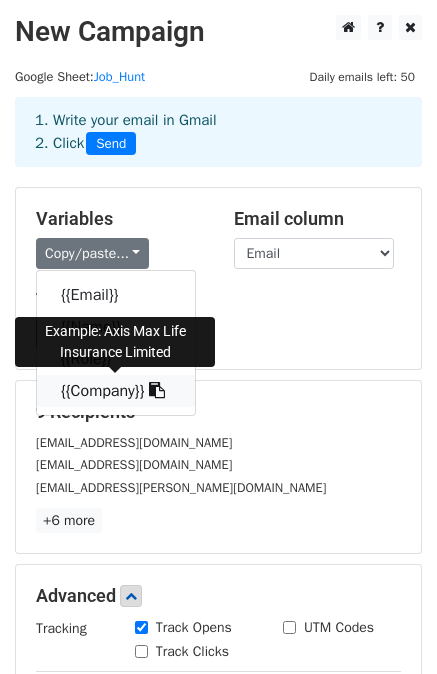 click at bounding box center [157, 390] 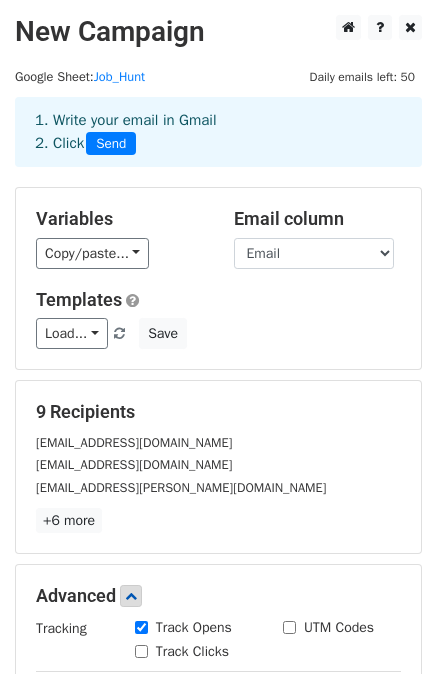scroll, scrollTop: 496, scrollLeft: 0, axis: vertical 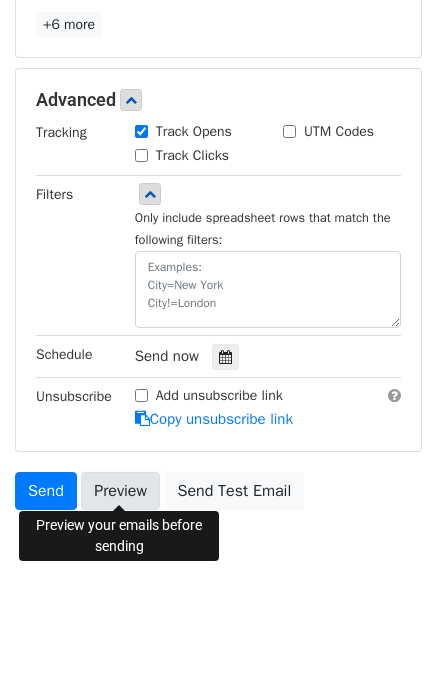 click on "Preview" at bounding box center [120, 491] 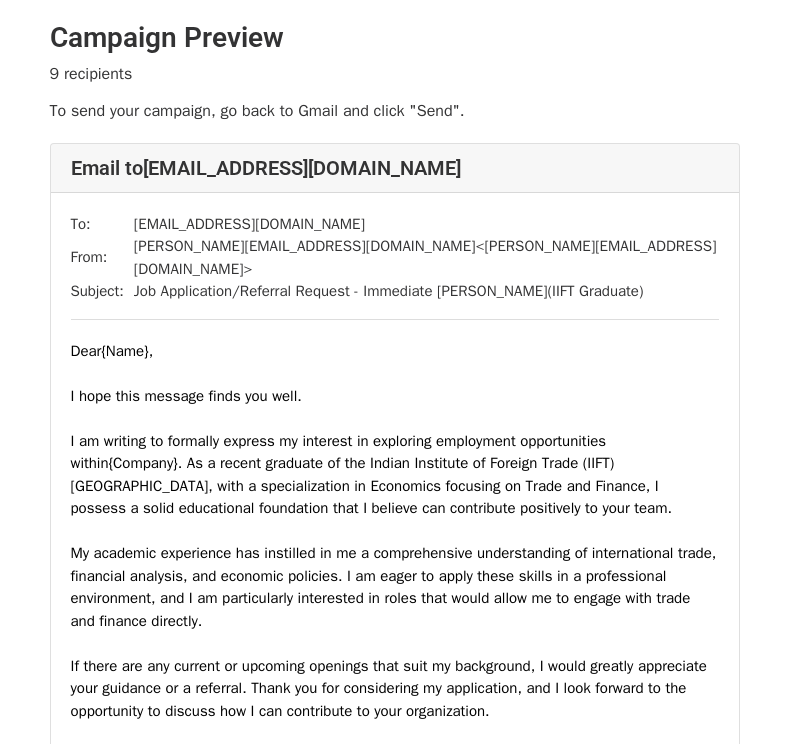scroll, scrollTop: 0, scrollLeft: 0, axis: both 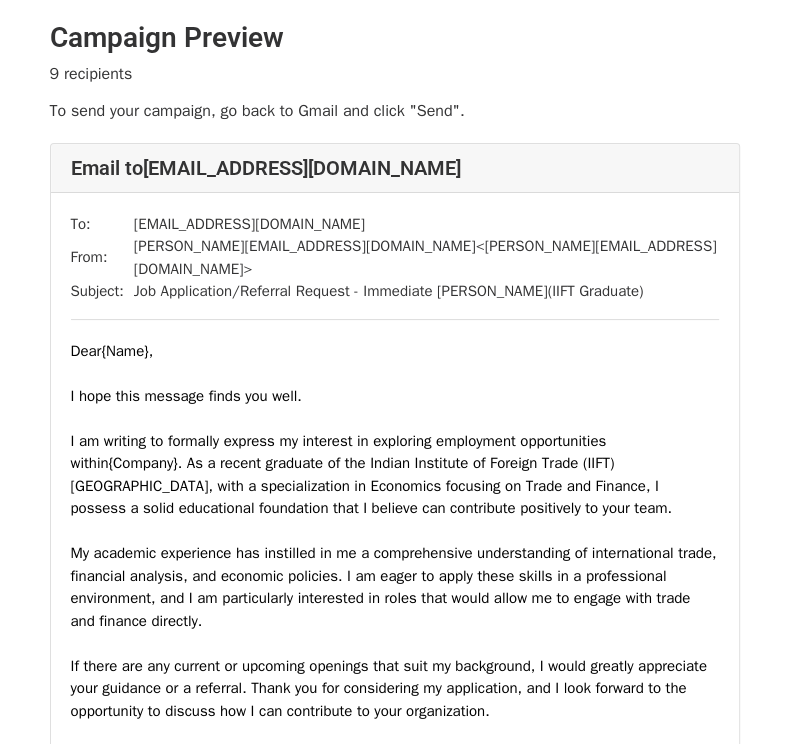 click on "{Name}" at bounding box center (124, 351) 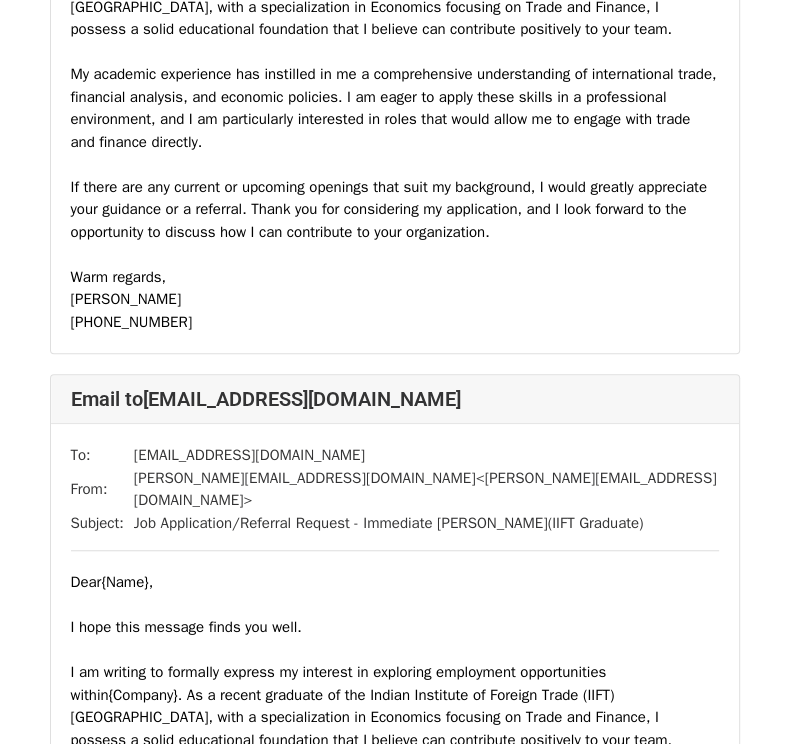 scroll, scrollTop: 0, scrollLeft: 0, axis: both 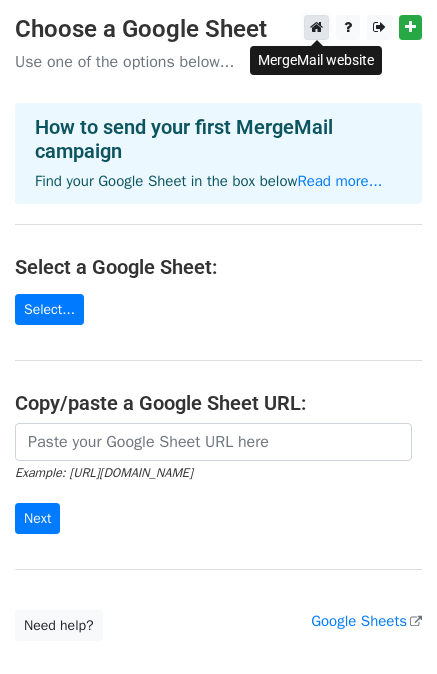click at bounding box center [316, 27] 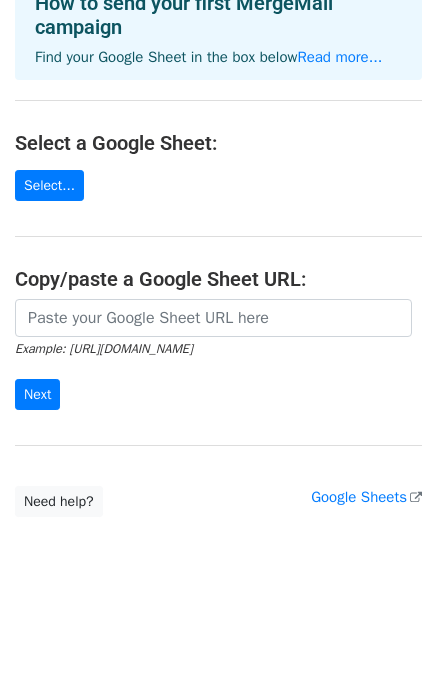 scroll, scrollTop: 124, scrollLeft: 0, axis: vertical 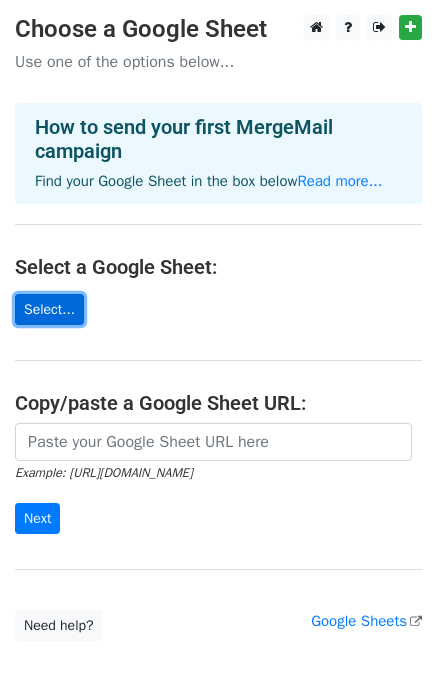 click on "Select..." at bounding box center (49, 309) 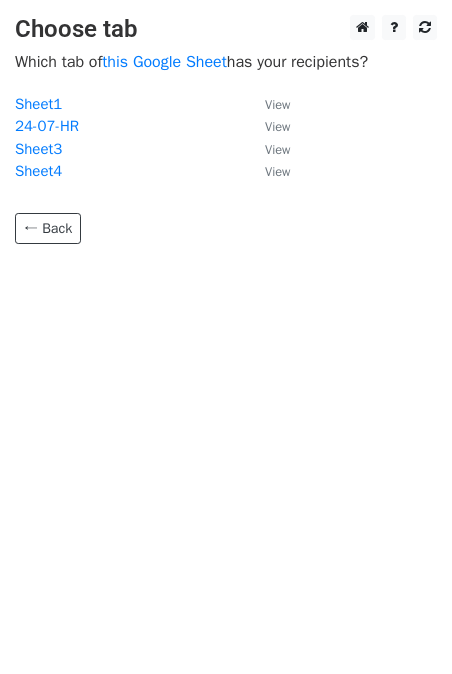 scroll, scrollTop: 0, scrollLeft: 0, axis: both 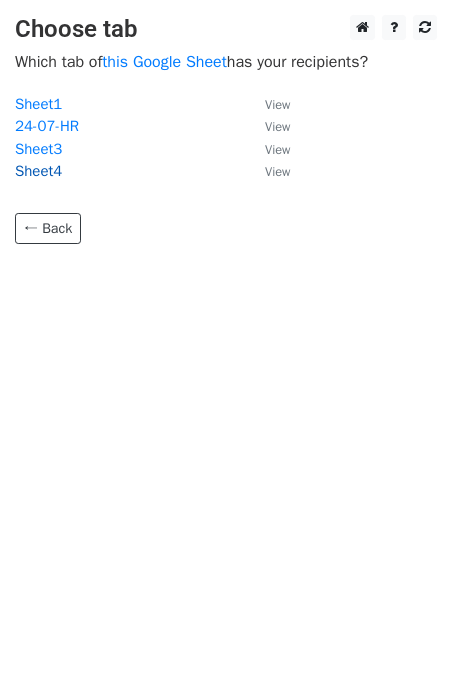 click on "Sheet4" at bounding box center (38, 171) 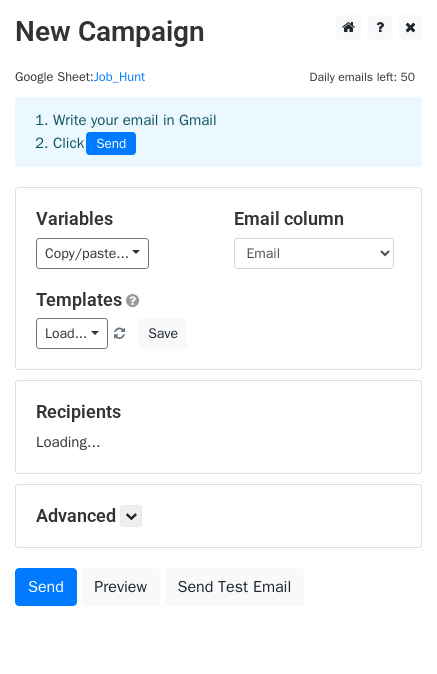 scroll, scrollTop: 0, scrollLeft: 0, axis: both 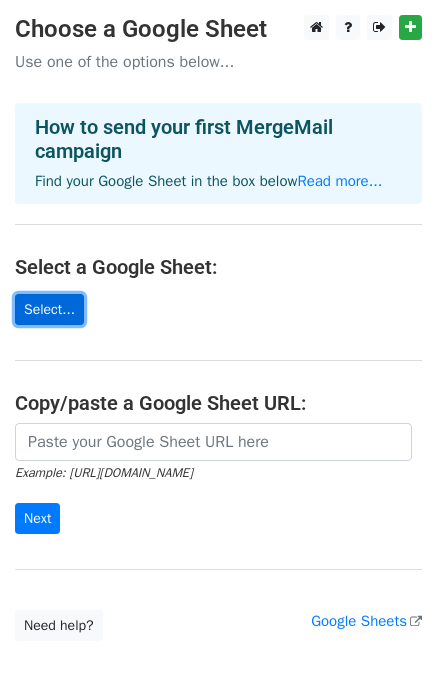 click on "Select..." at bounding box center [49, 309] 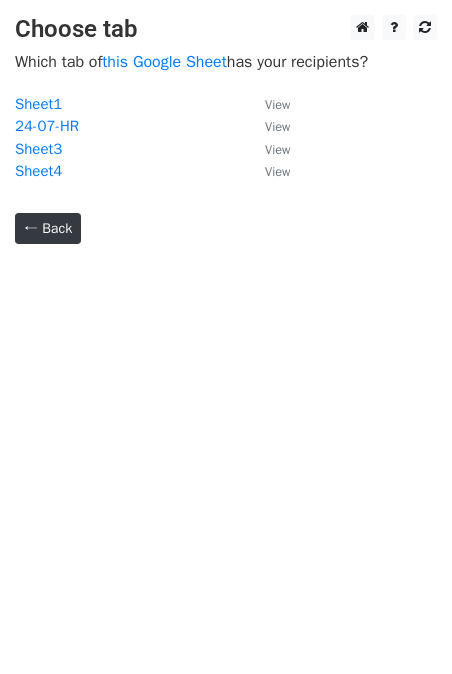 scroll, scrollTop: 0, scrollLeft: 0, axis: both 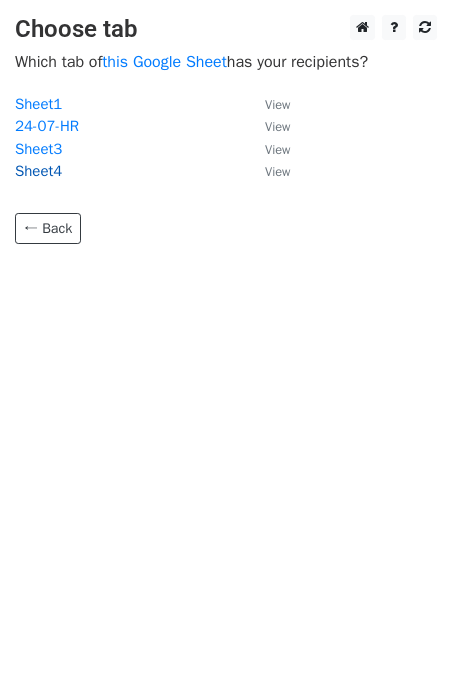 click on "Sheet4" at bounding box center [38, 171] 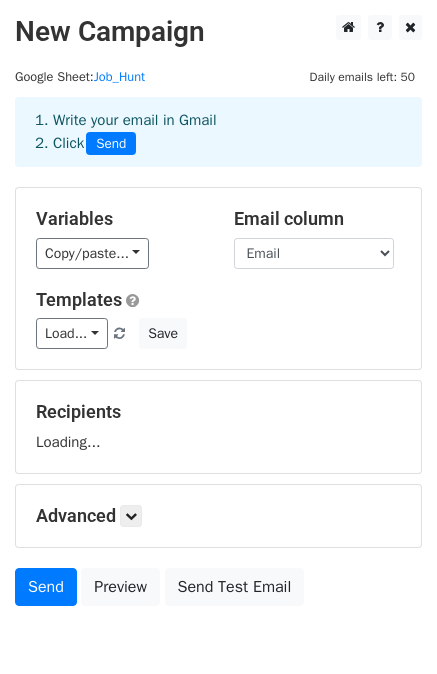 scroll, scrollTop: 0, scrollLeft: 0, axis: both 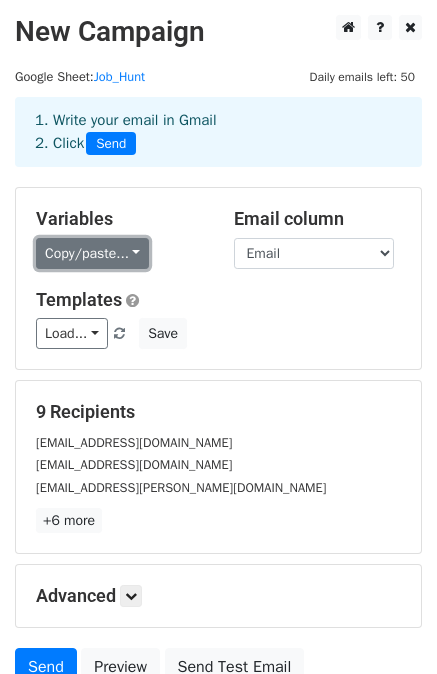 click on "Copy/paste..." at bounding box center [92, 253] 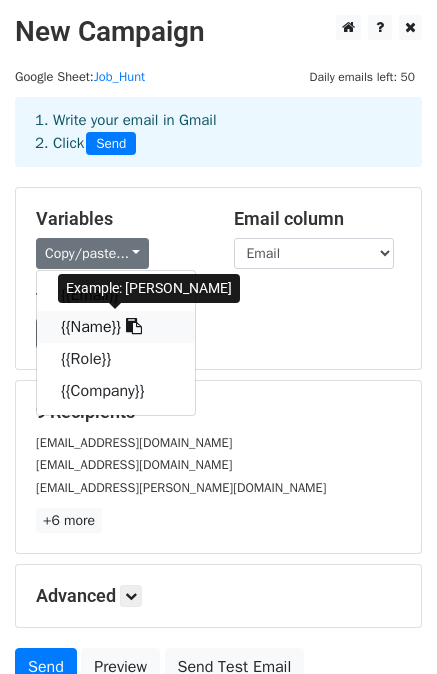 click on "{{Name}}" at bounding box center [116, 327] 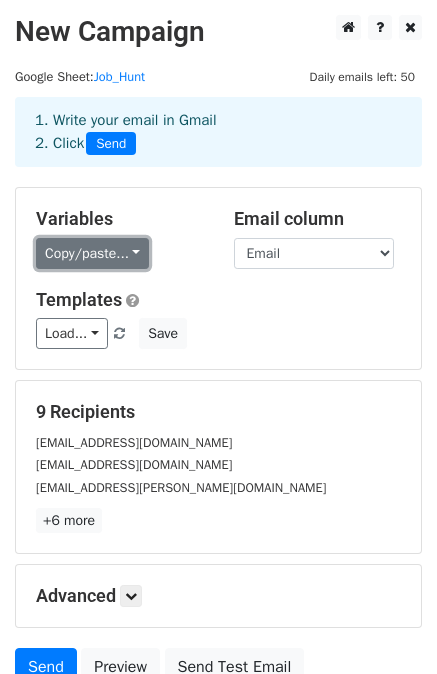 click on "Copy/paste..." at bounding box center (92, 253) 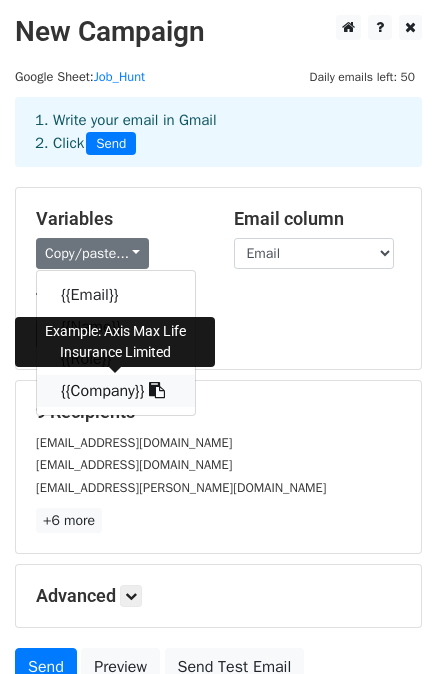 click on "{{Company}}" at bounding box center (116, 391) 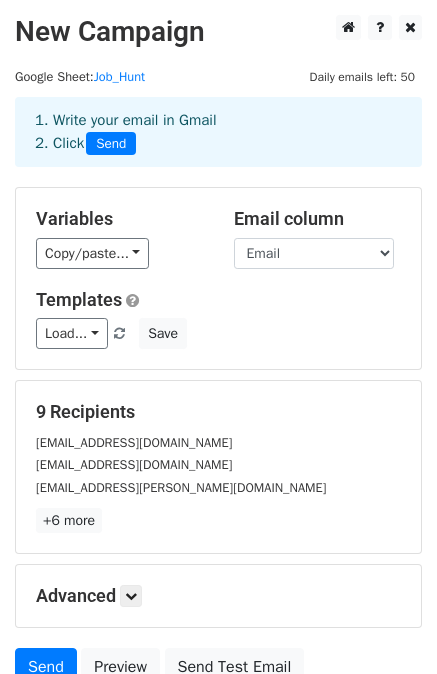 scroll, scrollTop: 180, scrollLeft: 0, axis: vertical 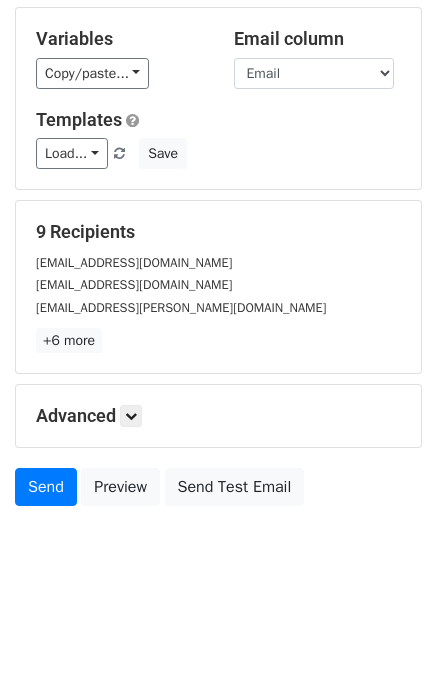 click on "Advanced" at bounding box center [218, 416] 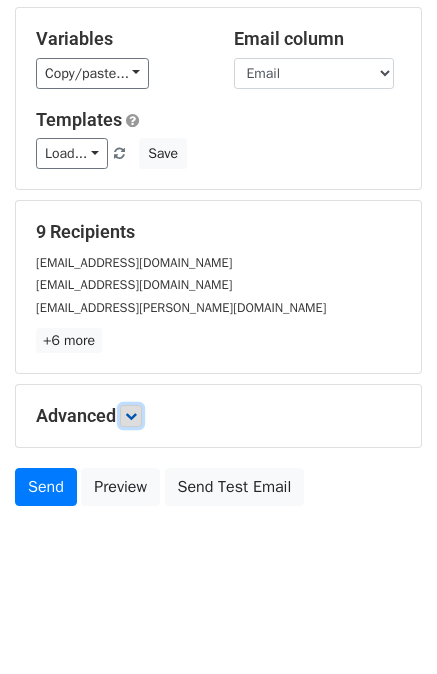 click at bounding box center (131, 416) 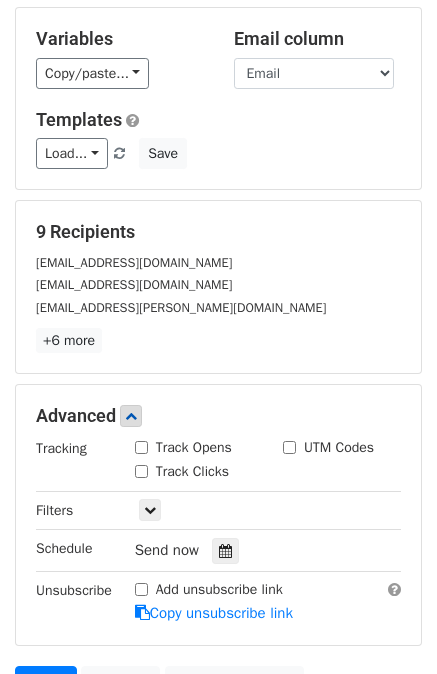 click on "Track Opens" at bounding box center [183, 447] 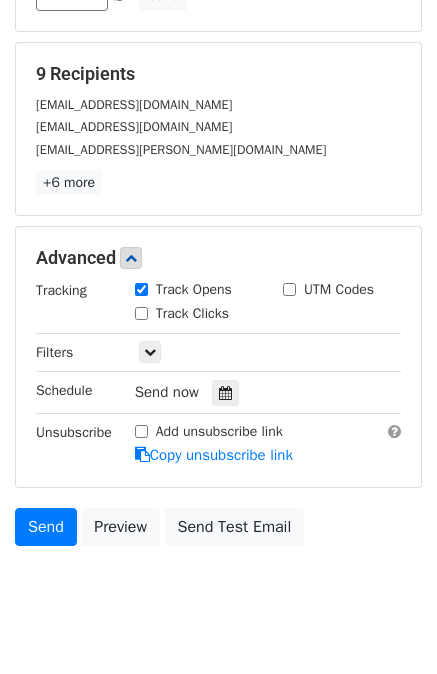 scroll, scrollTop: 374, scrollLeft: 0, axis: vertical 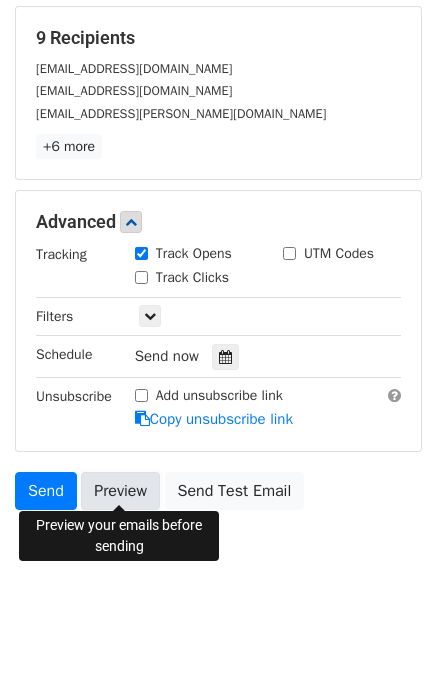 click on "Preview" at bounding box center [120, 491] 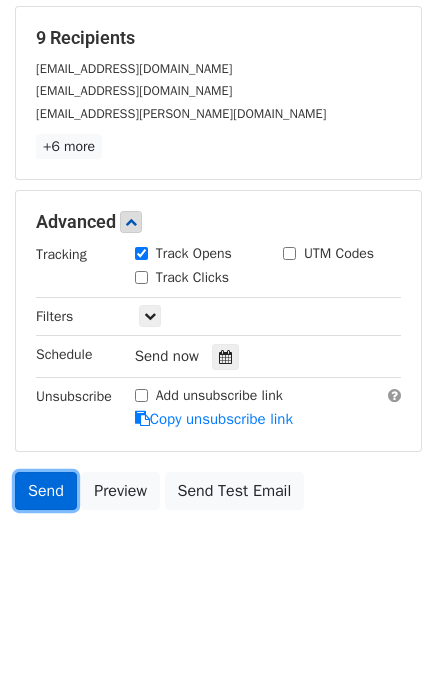 click on "Send" at bounding box center [46, 491] 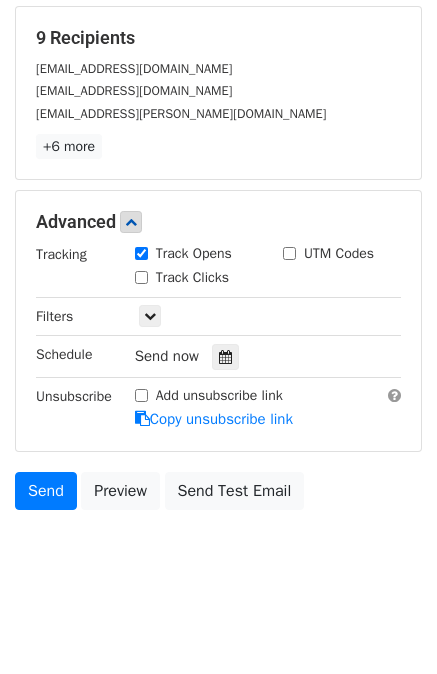 click on "New Campaign
Daily emails left: 50
Google Sheet:
Job_Hunt
1. Write your email in Gmail
2. Click
Send
Variables
Copy/paste...
{{Email}}
{{Name}}
{{Role}}
{{Company}}
Email column
Email
Name
Role
Company
Templates
Load...
job refferal/application
Save
9 Recipients
souvikdutta@ltfs.com
recruitment@tailwyndz.com
ankit.kathuria@webority.com
+6 more
9 Recipients
×
souvikdutta@ltfs.com
recruitment@tailwyndz.com
ankit.kathuria@webority.com
nikitapatkar@dbs.com
vishal.sawant1@hdfcbank.com
rikant@easemytrip.com
maha.r@fractal.ai
akshay.gupta@trillionloans.com
Dua.Neha@bcg.com
Close
Advanced
Tracking
Track Opens
UTM Codes
Track Clicks" at bounding box center [218, 120] 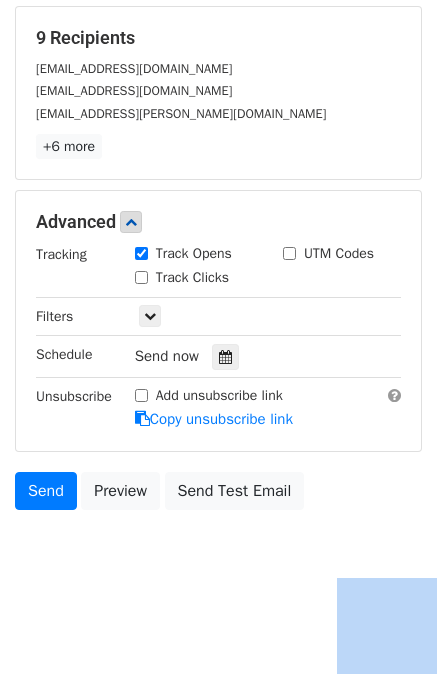 click on "New Campaign
Daily emails left: 50
Google Sheet:
Job_Hunt
1. Write your email in Gmail
2. Click
Send
Variables
Copy/paste...
{{Email}}
{{Name}}
{{Role}}
{{Company}}
Email column
Email
Name
Role
Company
Templates
Load...
job refferal/application
Save
9 Recipients
souvikdutta@ltfs.com
recruitment@tailwyndz.com
ankit.kathuria@webority.com
+6 more
9 Recipients
×
souvikdutta@ltfs.com
recruitment@tailwyndz.com
ankit.kathuria@webority.com
nikitapatkar@dbs.com
vishal.sawant1@hdfcbank.com
rikant@easemytrip.com
maha.r@fractal.ai
akshay.gupta@trillionloans.com
Dua.Neha@bcg.com
Close
Advanced
Tracking
Track Opens
UTM Codes
Track Clicks" at bounding box center [218, 120] 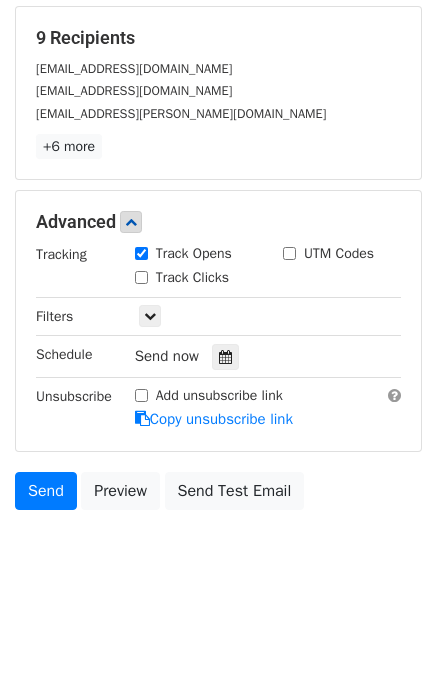 drag, startPoint x: 225, startPoint y: 589, endPoint x: 236, endPoint y: 627, distance: 39.56008 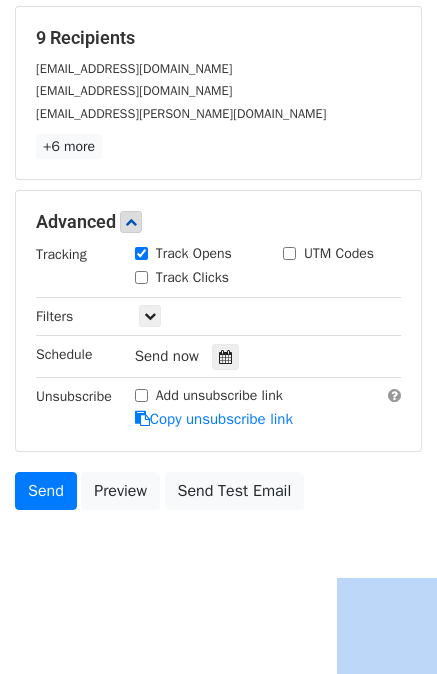click on "New Campaign
Daily emails left: 50
Google Sheet:
Job_Hunt
1. Write your email in Gmail
2. Click
Send
Variables
Copy/paste...
{{Email}}
{{Name}}
{{Role}}
{{Company}}
Email column
Email
Name
Role
Company
Templates
Load...
job refferal/application
Save
9 Recipients
souvikdutta@ltfs.com
recruitment@tailwyndz.com
ankit.kathuria@webority.com
+6 more
9 Recipients
×
souvikdutta@ltfs.com
recruitment@tailwyndz.com
ankit.kathuria@webority.com
nikitapatkar@dbs.com
vishal.sawant1@hdfcbank.com
rikant@easemytrip.com
maha.r@fractal.ai
akshay.gupta@trillionloans.com
Dua.Neha@bcg.com
Close
Advanced
Tracking
Track Opens
UTM Codes" at bounding box center [218, 153] 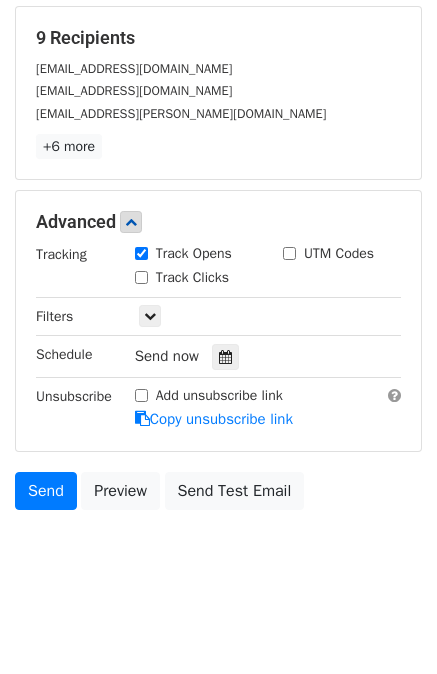 click on "New Campaign
Daily emails left: 50
Google Sheet:
Job_Hunt
1. Write your email in Gmail
2. Click
Send
Variables
Copy/paste...
{{Email}}
{{Name}}
{{Role}}
{{Company}}
Email column
Email
Name
Role
Company
Templates
Load...
job refferal/application
Save
9 Recipients
souvikdutta@ltfs.com
recruitment@tailwyndz.com
ankit.kathuria@webority.com
+6 more
9 Recipients
×
souvikdutta@ltfs.com
recruitment@tailwyndz.com
ankit.kathuria@webority.com
nikitapatkar@dbs.com
vishal.sawant1@hdfcbank.com
rikant@easemytrip.com
maha.r@fractal.ai
akshay.gupta@trillionloans.com
Dua.Neha@bcg.com
Close
Advanced
Tracking
Track Opens
UTM Codes" at bounding box center [218, 153] 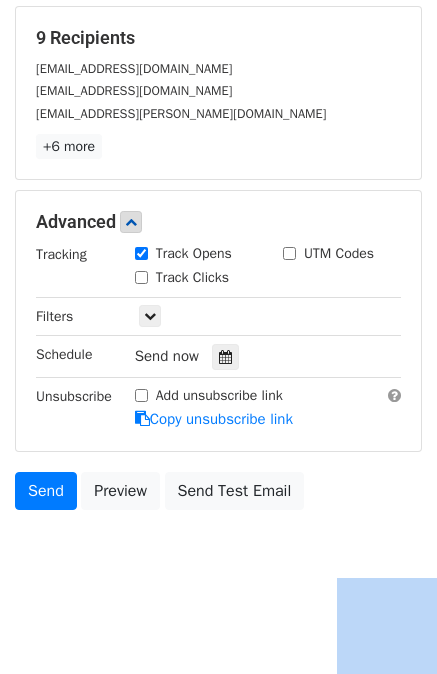 click on "New Campaign
Daily emails left: 50
Google Sheet:
Job_Hunt
1. Write your email in Gmail
2. Click
Send
Variables
Copy/paste...
{{Email}}
{{Name}}
{{Role}}
{{Company}}
Email column
Email
Name
Role
Company
Templates
Load...
job refferal/application
Save
9 Recipients
souvikdutta@ltfs.com
recruitment@tailwyndz.com
ankit.kathuria@webority.com
+6 more
9 Recipients
×
souvikdutta@ltfs.com
recruitment@tailwyndz.com
ankit.kathuria@webority.com
nikitapatkar@dbs.com
vishal.sawant1@hdfcbank.com
rikant@easemytrip.com
maha.r@fractal.ai
akshay.gupta@trillionloans.com
Dua.Neha@bcg.com
Close
Advanced
Tracking
Track Opens
UTM Codes" at bounding box center [218, 153] 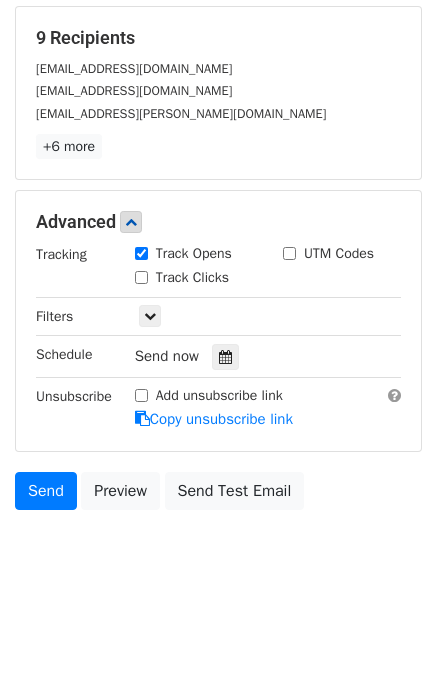 click on "New Campaign
Daily emails left: 50
Google Sheet:
Job_Hunt
1. Write your email in Gmail
2. Click
Send
Variables
Copy/paste...
{{Email}}
{{Name}}
{{Role}}
{{Company}}
Email column
Email
Name
Role
Company
Templates
Load...
job refferal/application
Save
9 Recipients
souvikdutta@ltfs.com
recruitment@tailwyndz.com
ankit.kathuria@webority.com
+6 more
9 Recipients
×
souvikdutta@ltfs.com
recruitment@tailwyndz.com
ankit.kathuria@webority.com
nikitapatkar@dbs.com
vishal.sawant1@hdfcbank.com
rikant@easemytrip.com
maha.r@fractal.ai
akshay.gupta@trillionloans.com
Dua.Neha@bcg.com
Close
Advanced
Tracking
Track Opens
UTM Codes" at bounding box center (218, 153) 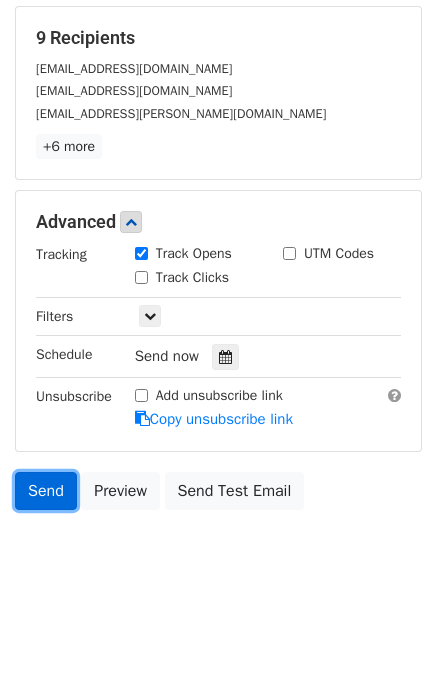 click on "Send" at bounding box center [46, 491] 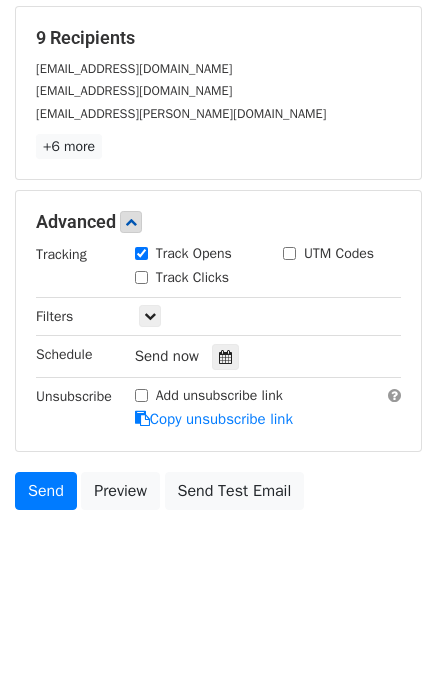 drag, startPoint x: 38, startPoint y: 492, endPoint x: 111, endPoint y: 577, distance: 112.04463 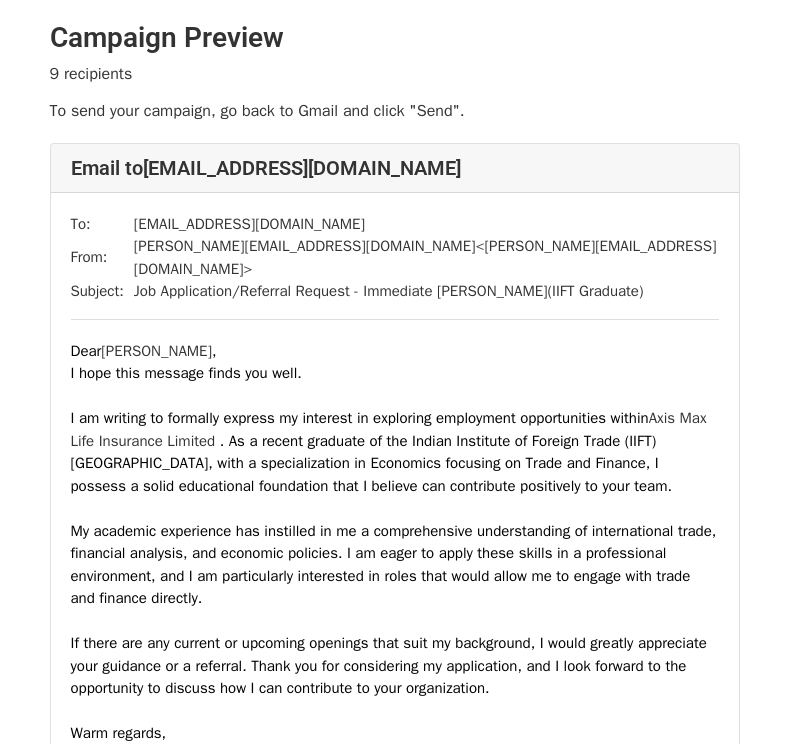 scroll, scrollTop: 0, scrollLeft: 0, axis: both 